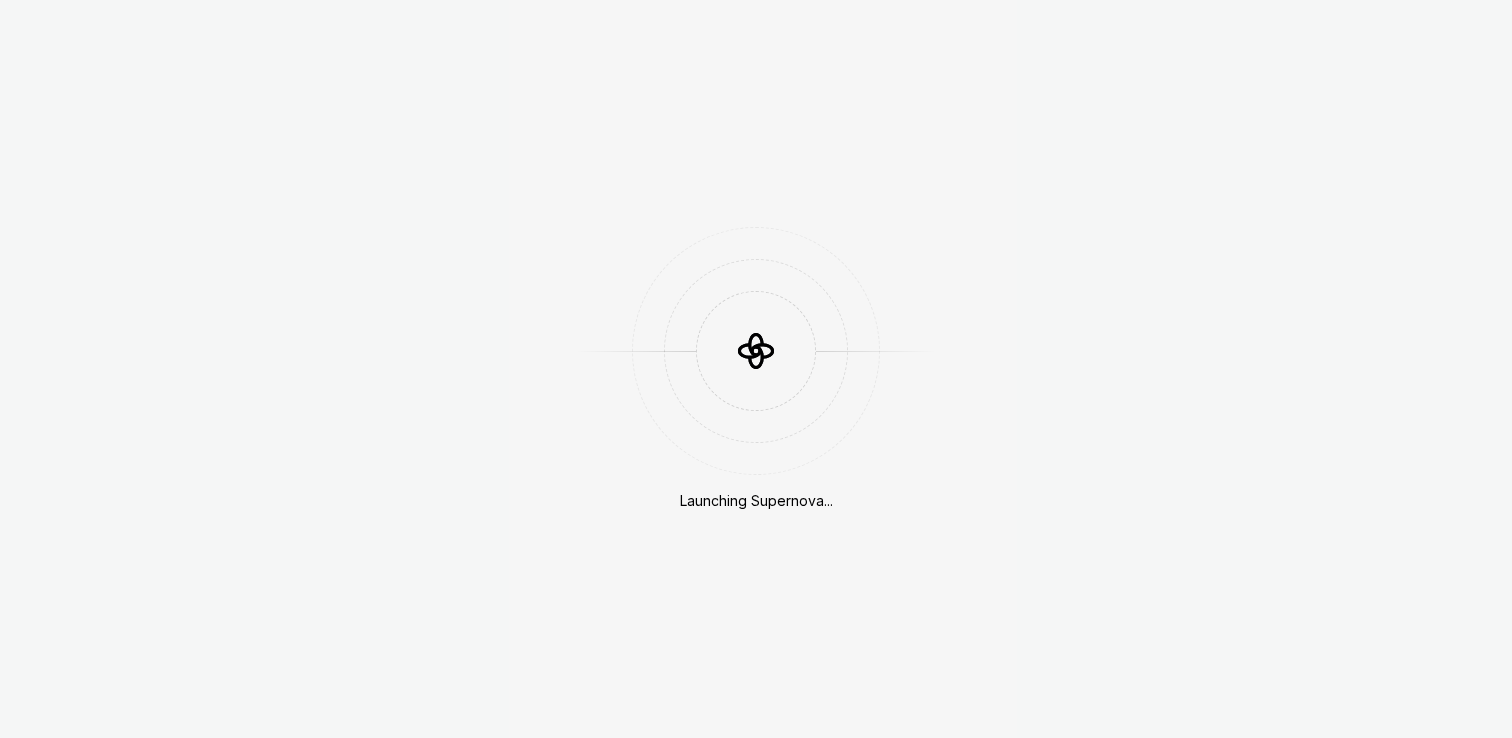 scroll, scrollTop: 0, scrollLeft: 0, axis: both 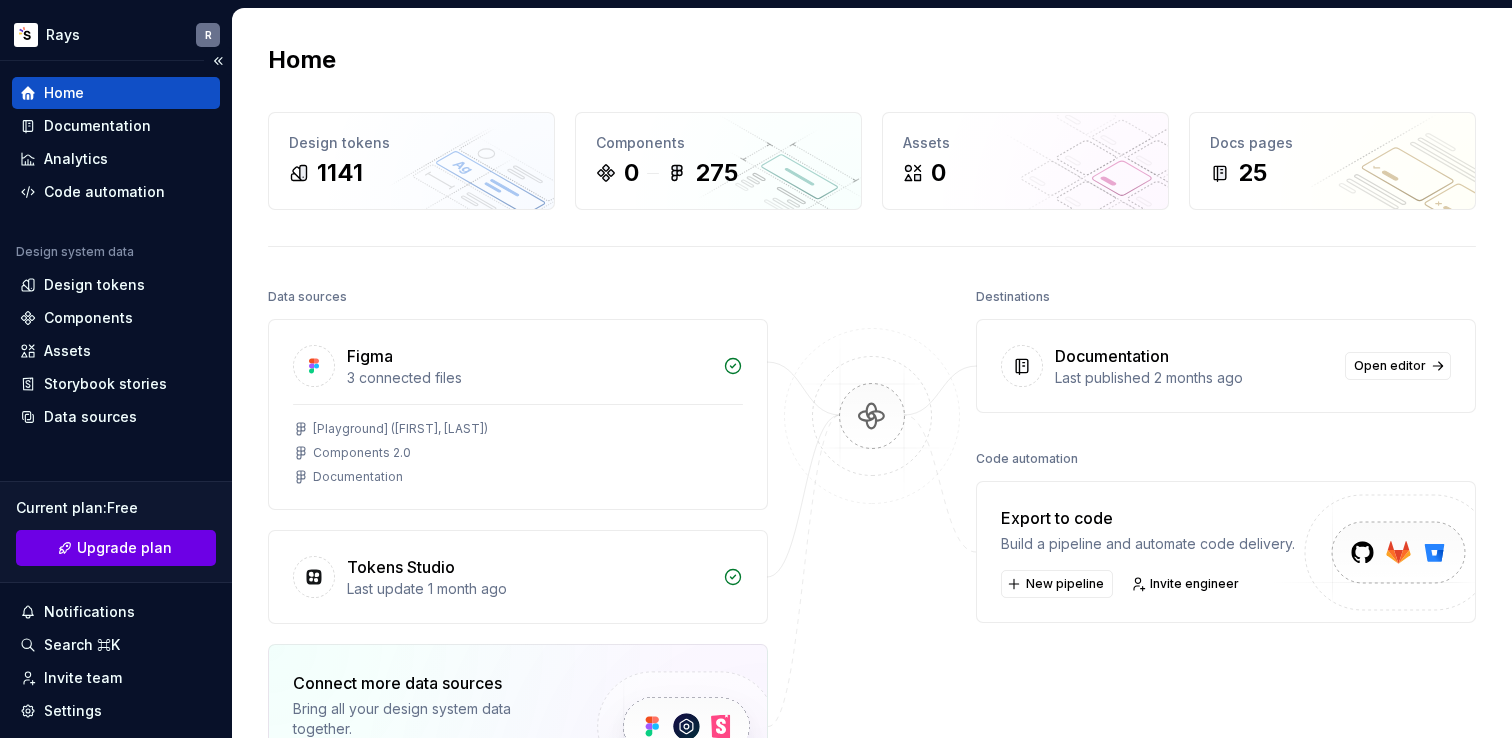 click on "Upgrade plan" at bounding box center (116, 548) 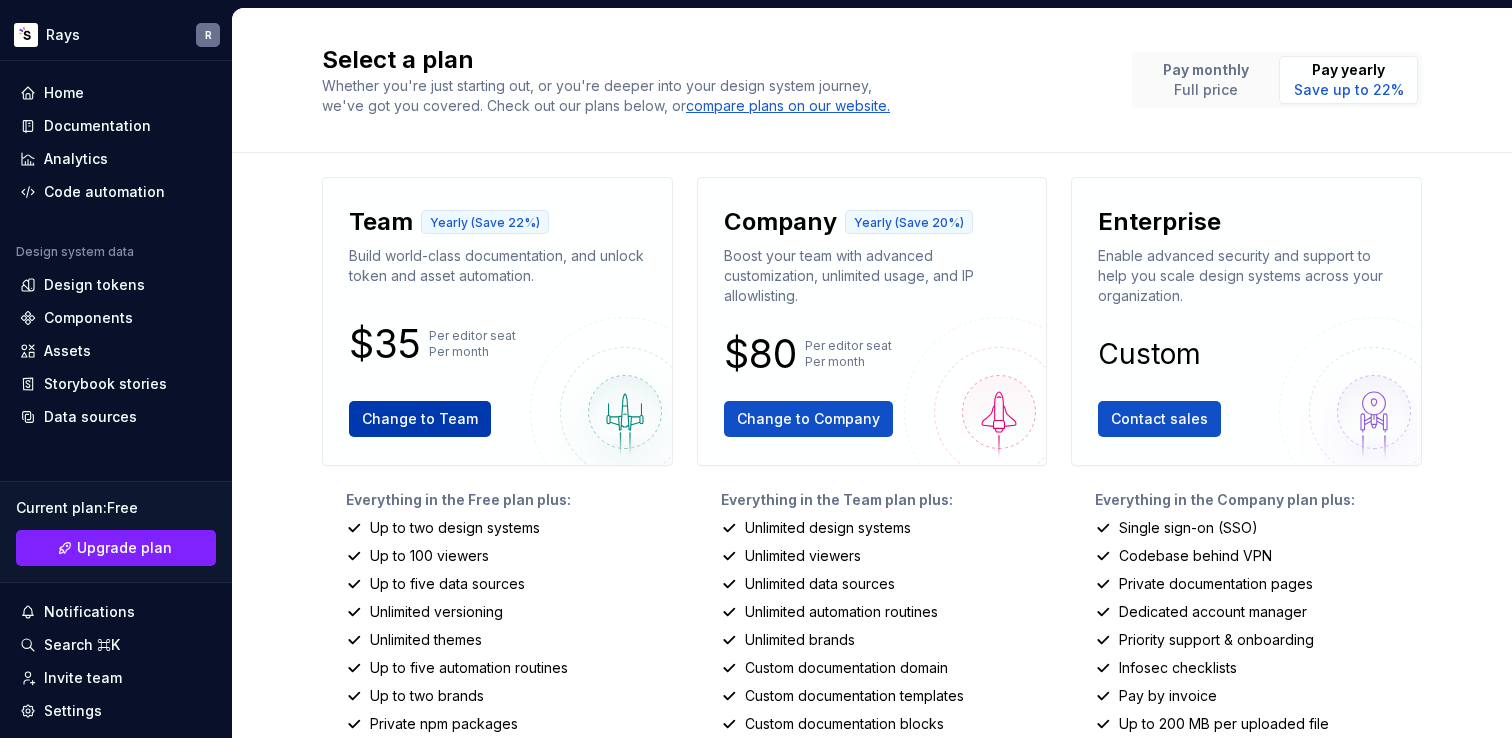 click on "Change to Team" at bounding box center [420, 419] 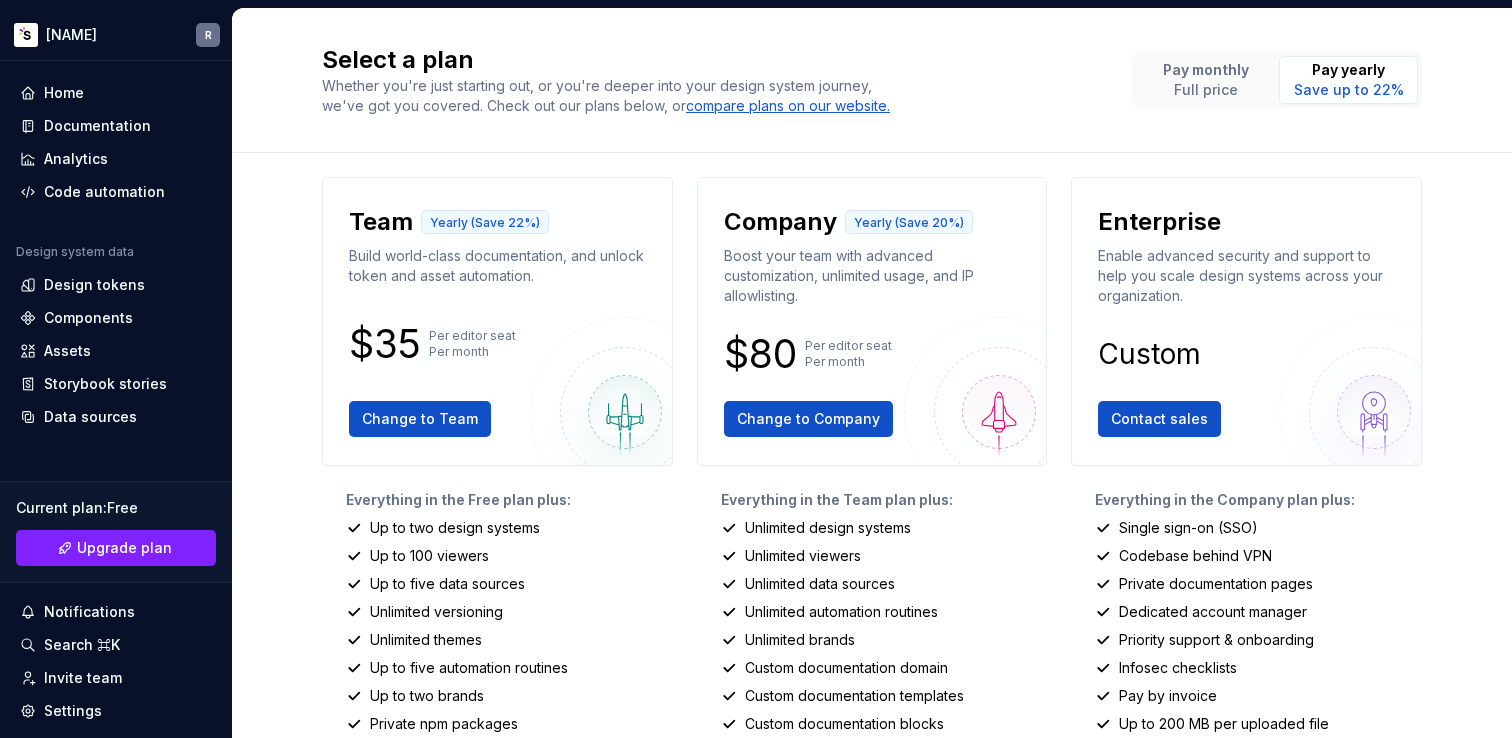scroll, scrollTop: 0, scrollLeft: 0, axis: both 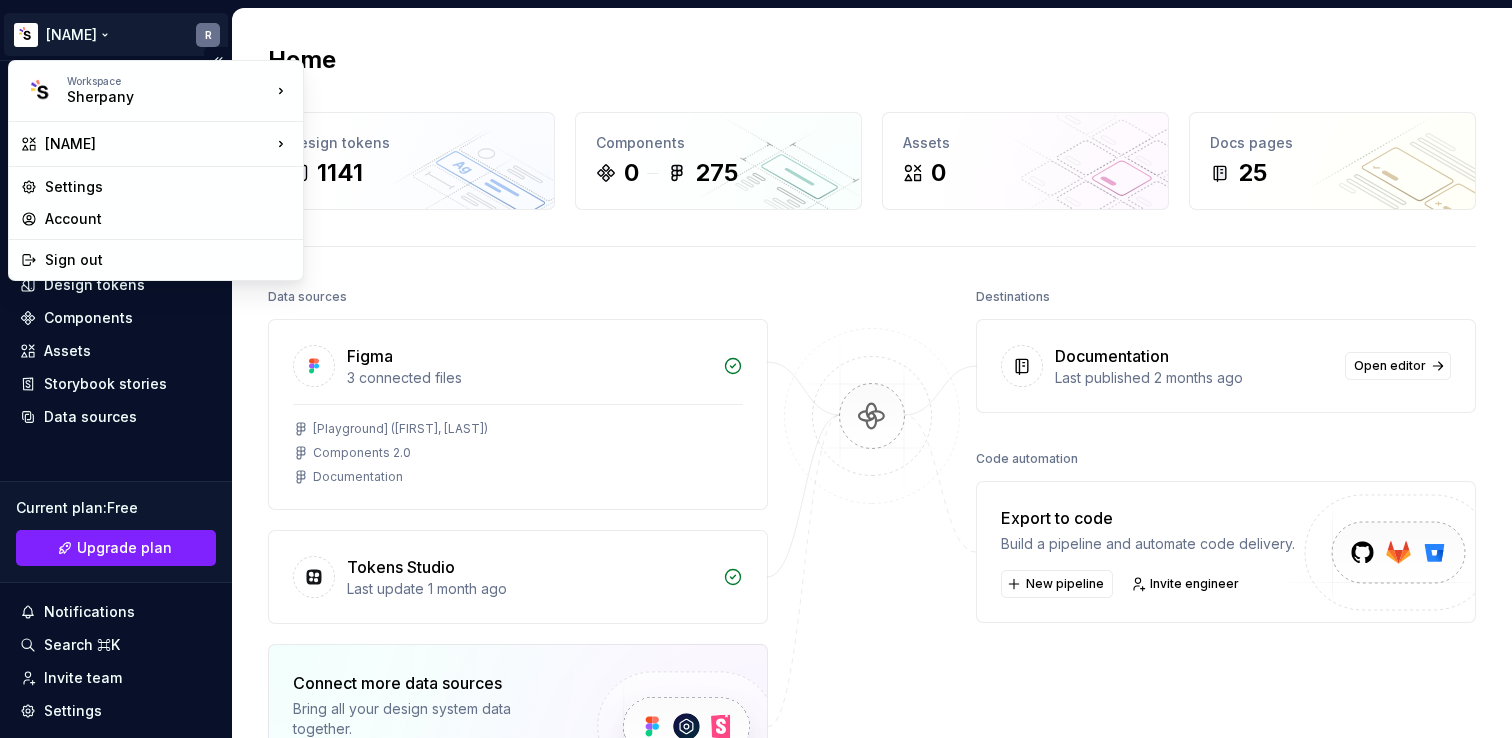 click on "Rays R Home Documentation Analytics Code automation Design system data Design tokens Components Assets Storybook stories Data sources Current plan :  Free Upgrade plan Notifications Search ⌘K Invite team Settings Contact support Help Home Design tokens 1141 Components 0 275 Assets 0 Docs pages 25 Data sources Figma 3 connected files [Playground] (Adam, Voyagers) Components 2.0 Documentation Tokens Studio Last update 1 month ago Connect more data sources Bring all your design system data together. Connect new Dismiss Destinations Documentation Last published 2 months ago Open editor Code automation Export to code Build a pipeline and automate code delivery. New pipeline Invite engineer Product documentation Learn how to build, manage and maintain design systems in smarter ways. Developer documentation Start delivering your design choices to your codebases right away. Join our Slack community Connect and learn with other design system practitioners.   Workspace Sherpany Rays Settings Account Sign out" at bounding box center [756, 369] 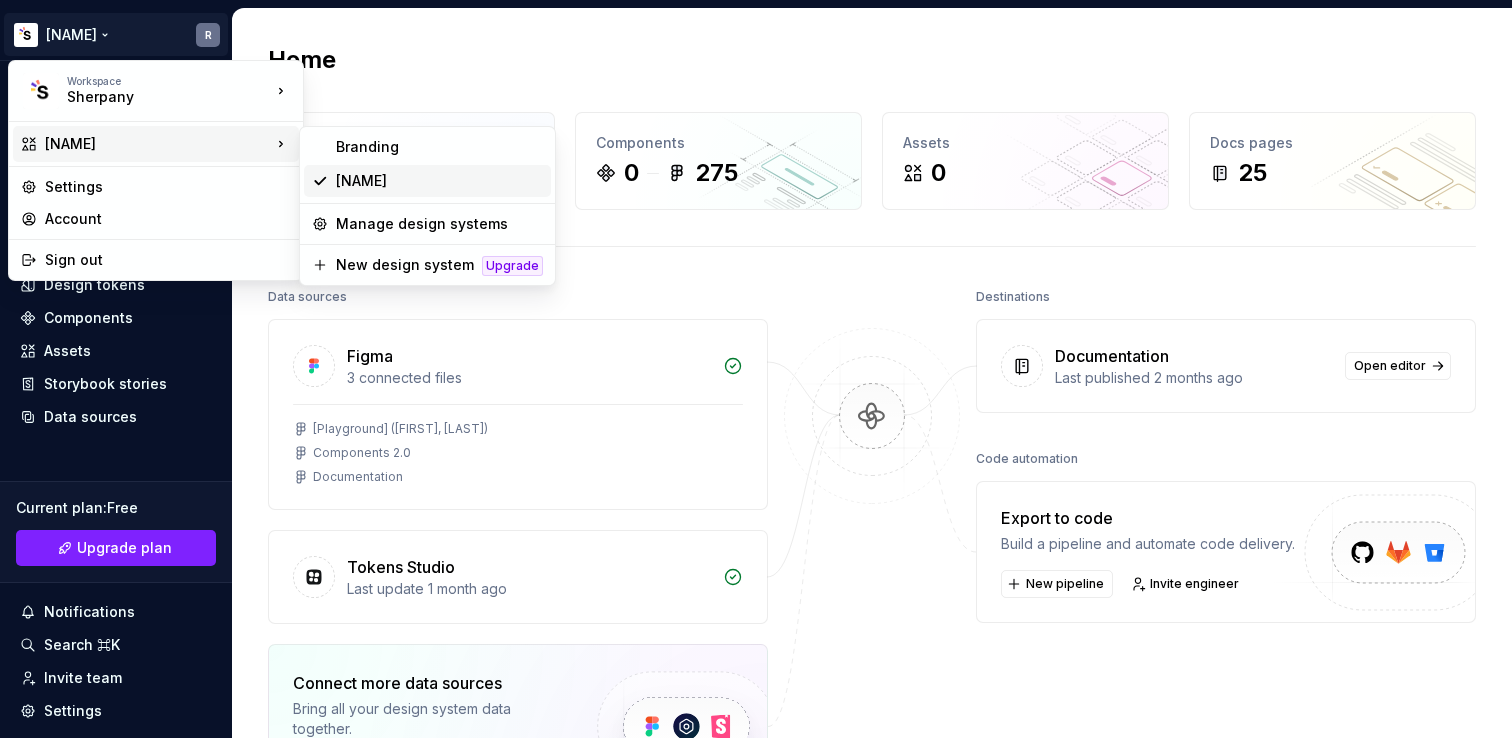 click on "Rays" at bounding box center [439, 181] 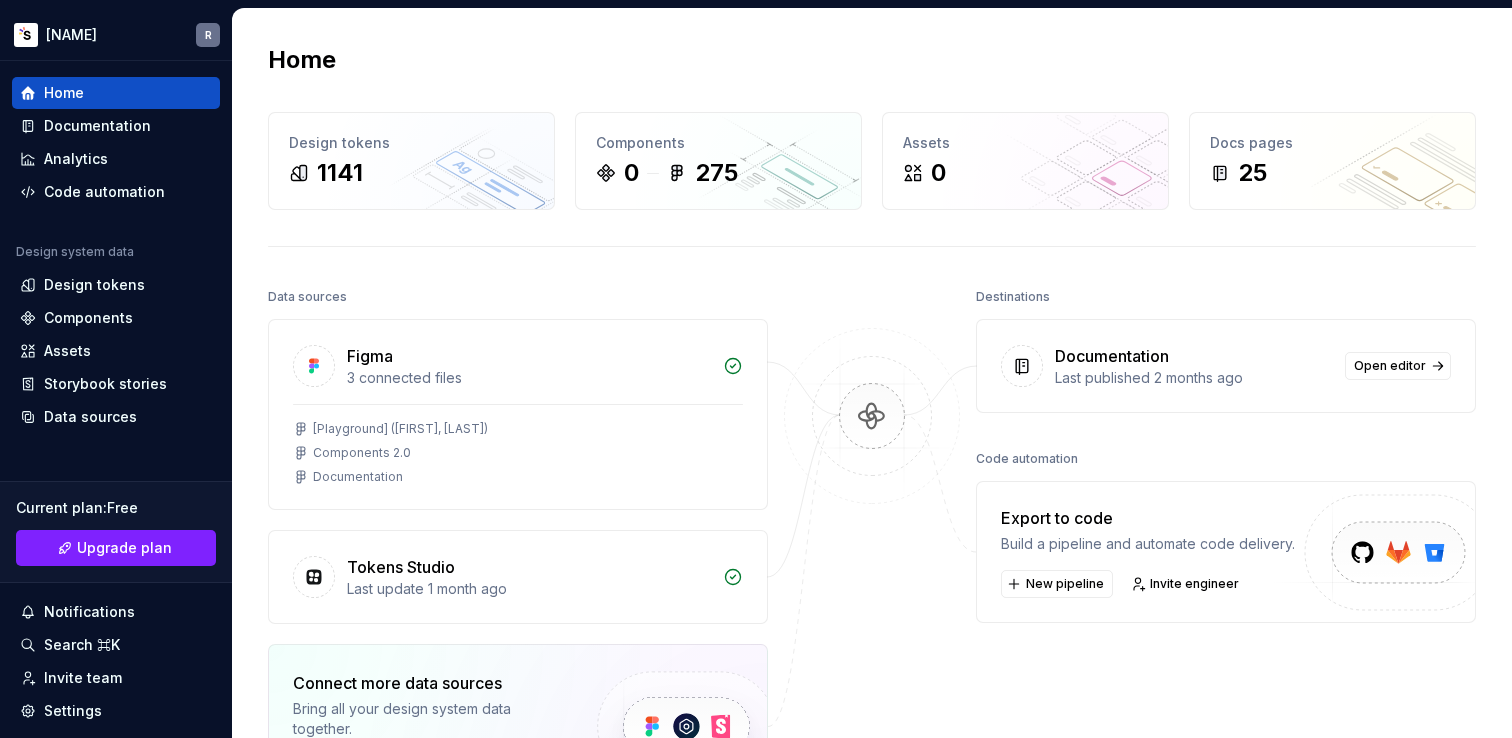 click on "Home" at bounding box center (872, 60) 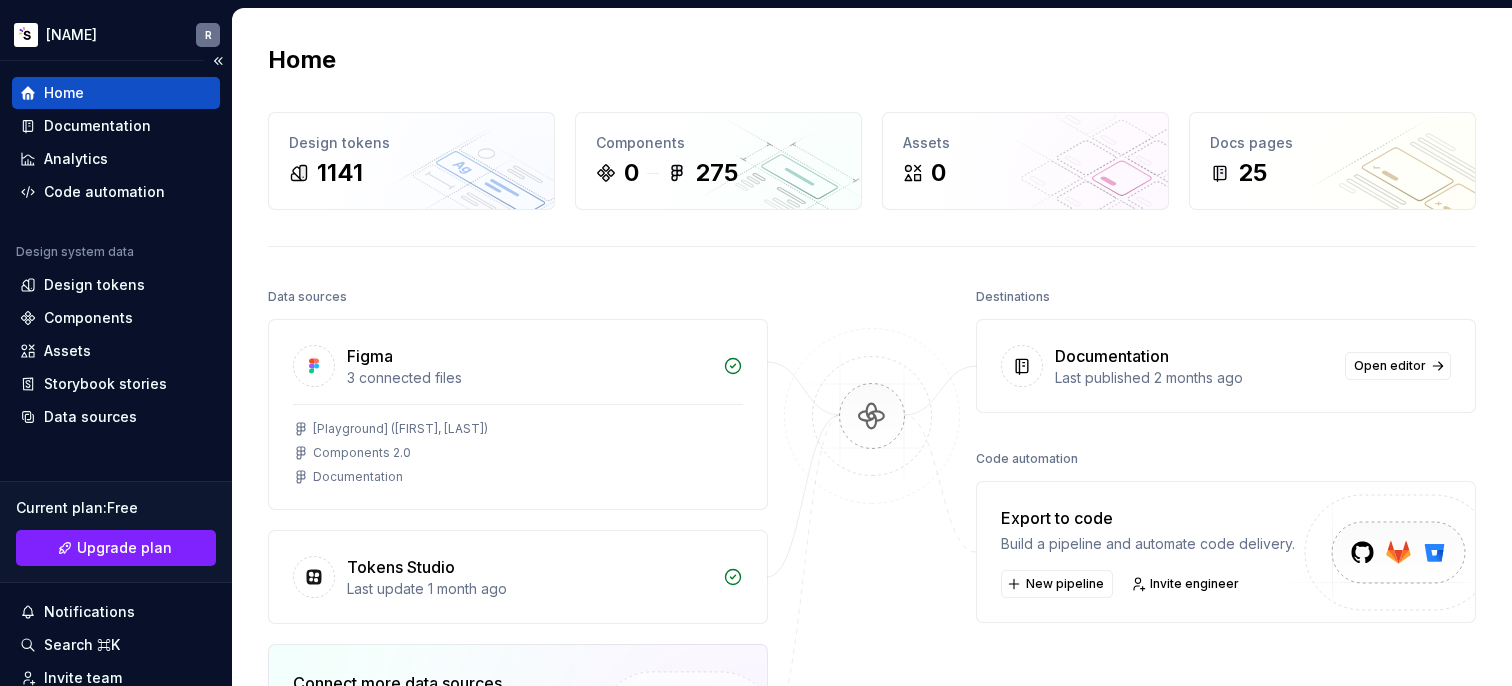 scroll, scrollTop: 7, scrollLeft: 0, axis: vertical 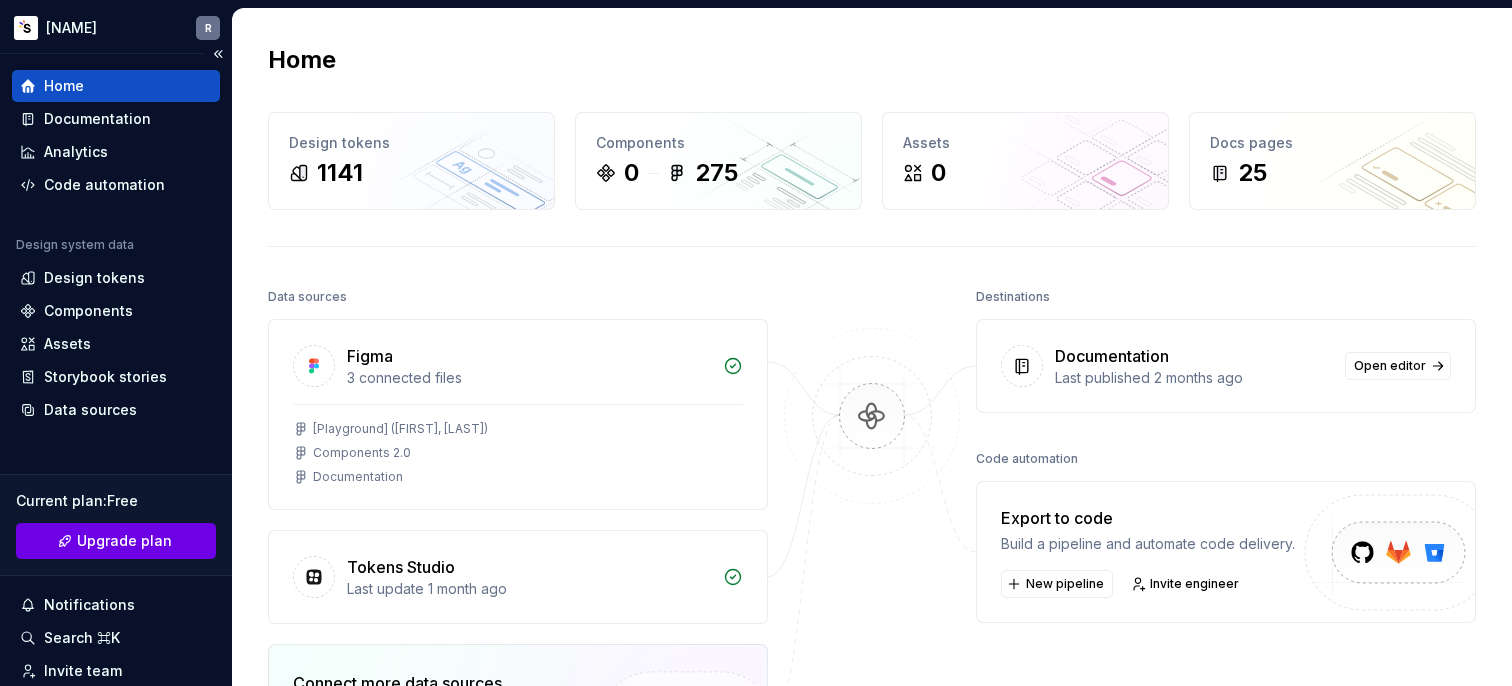 click on "Upgrade plan" at bounding box center [116, 541] 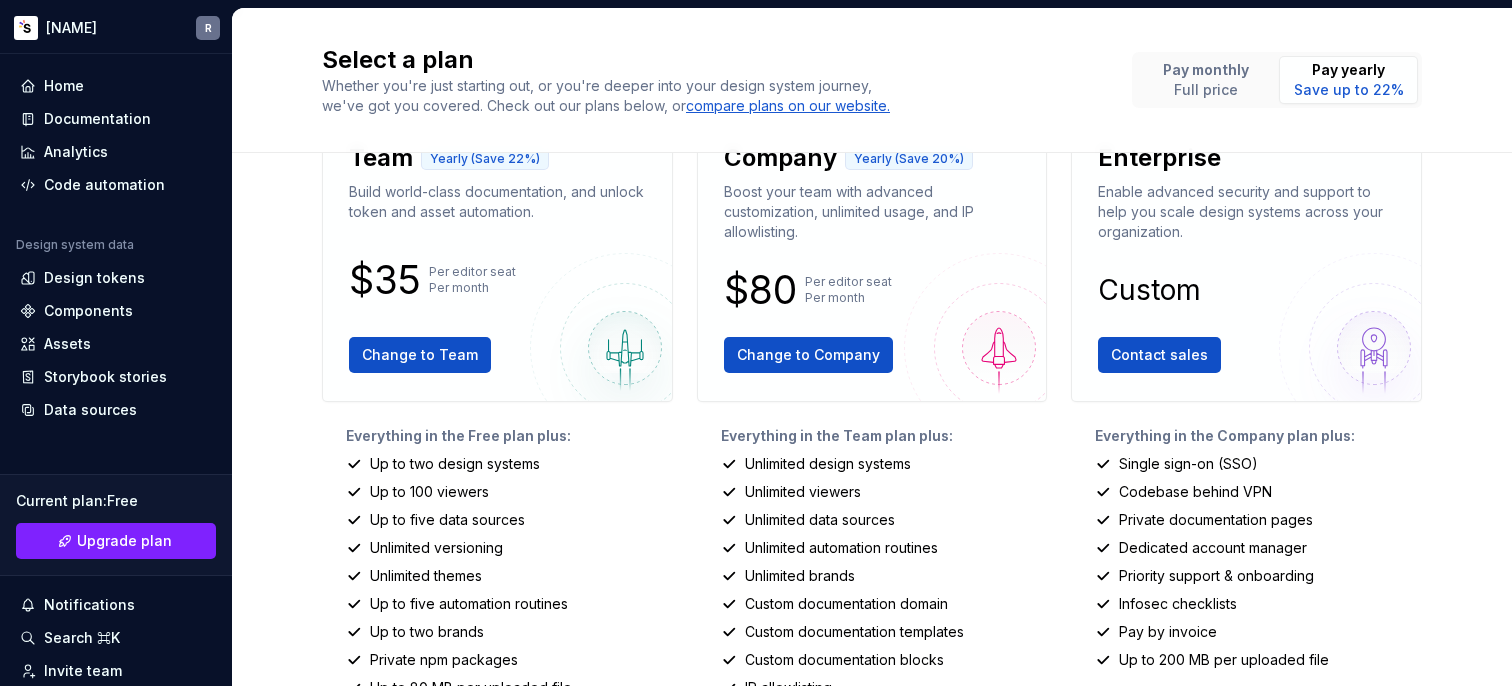 scroll, scrollTop: 0, scrollLeft: 0, axis: both 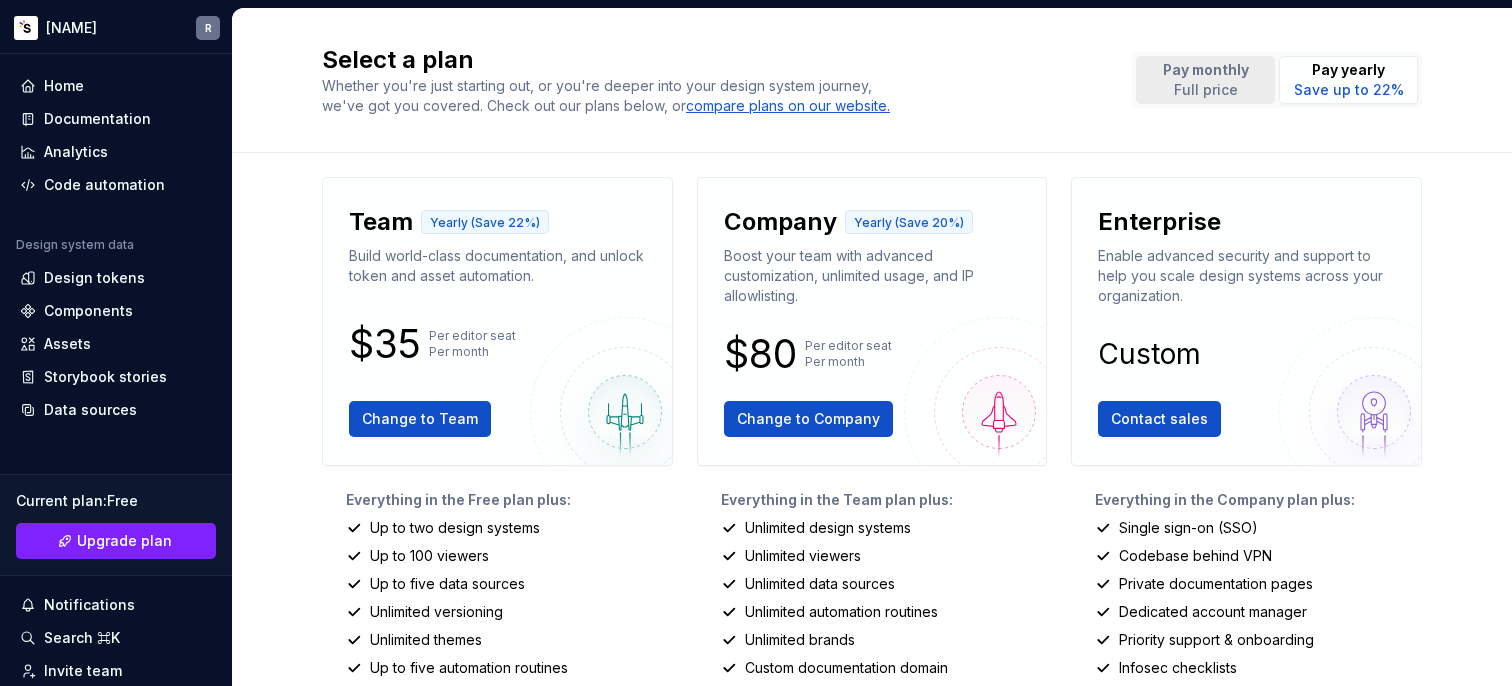 click on "Full price" at bounding box center [1206, 90] 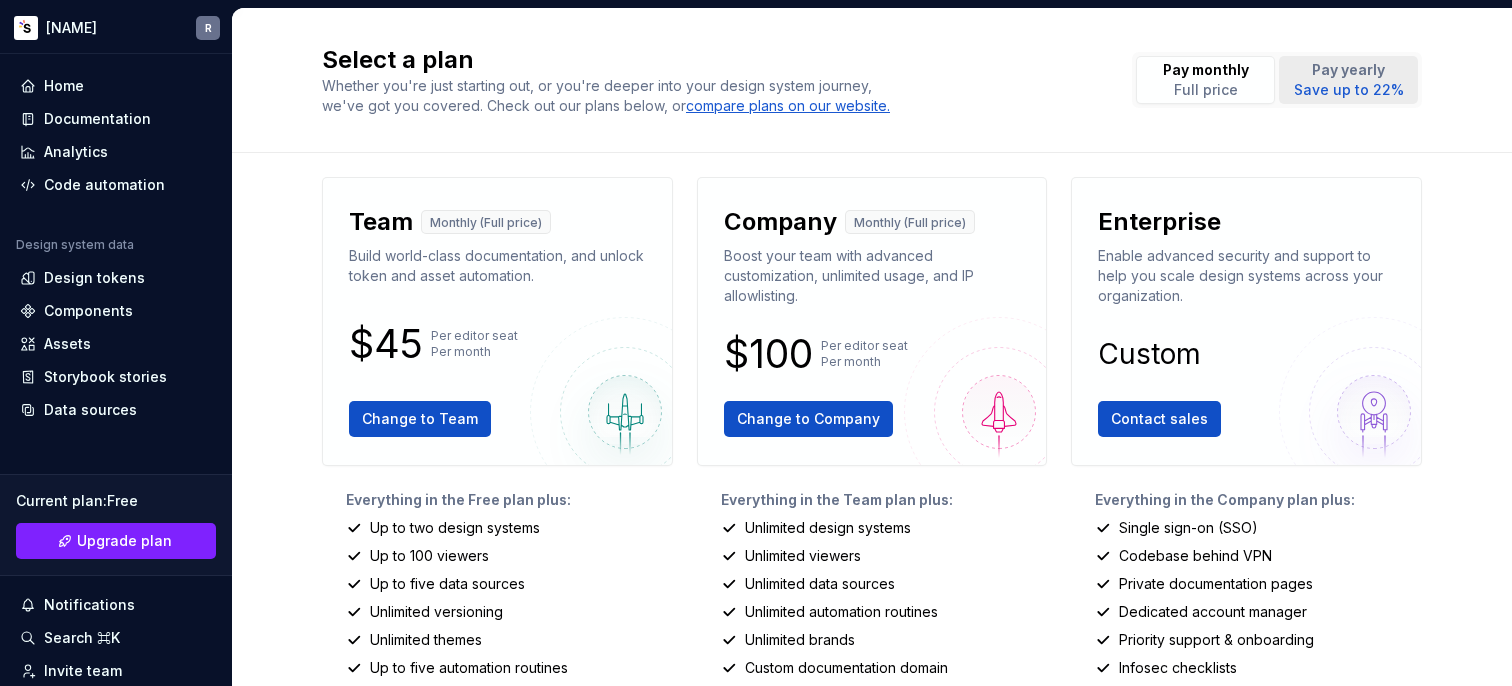 click on "Pay yearly" at bounding box center [1349, 70] 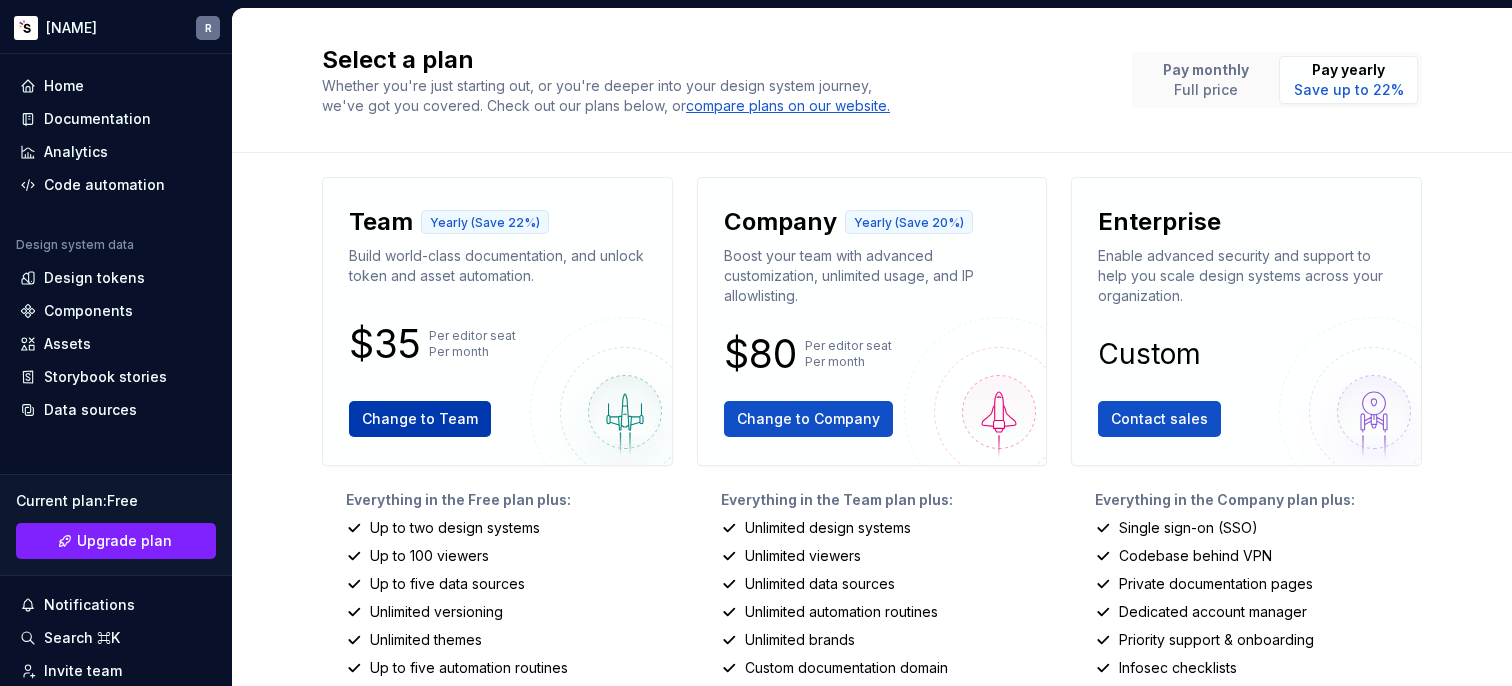 click on "Change to Team" at bounding box center (420, 419) 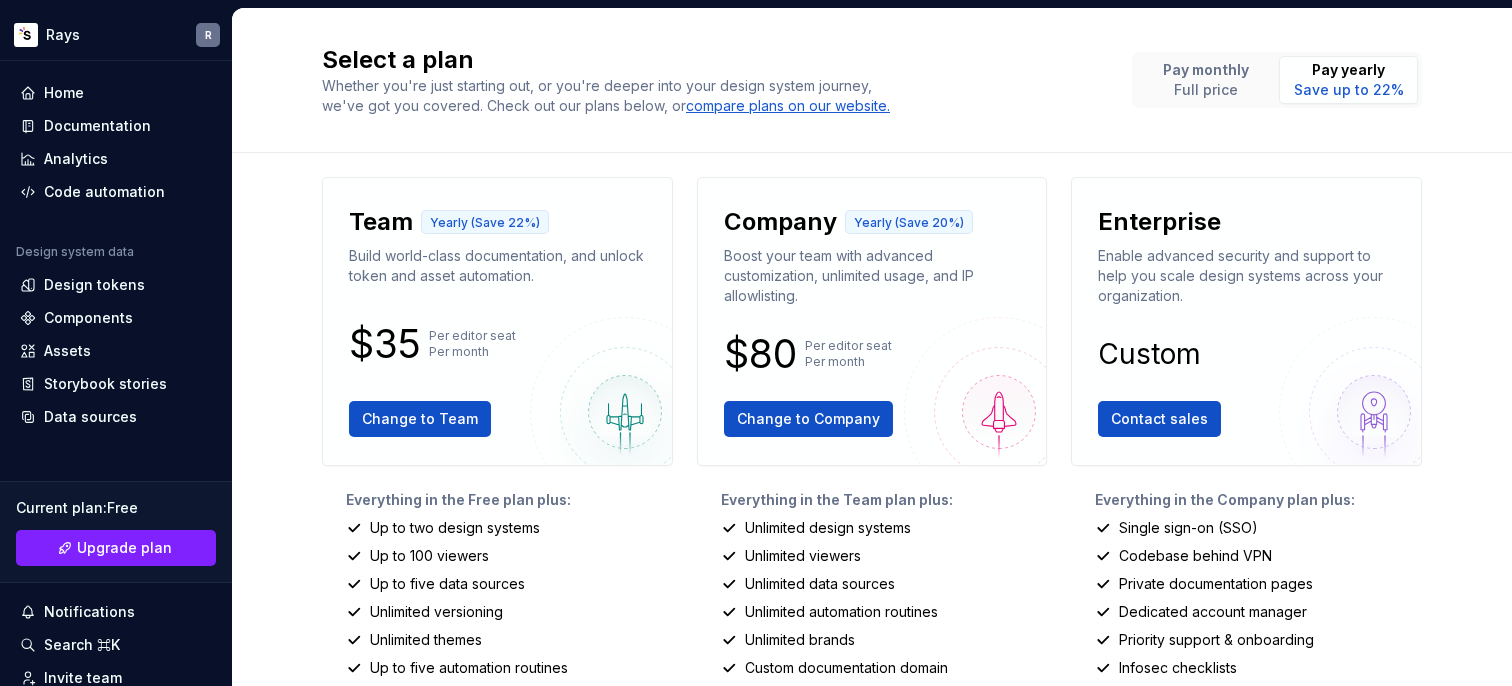 scroll, scrollTop: 0, scrollLeft: 0, axis: both 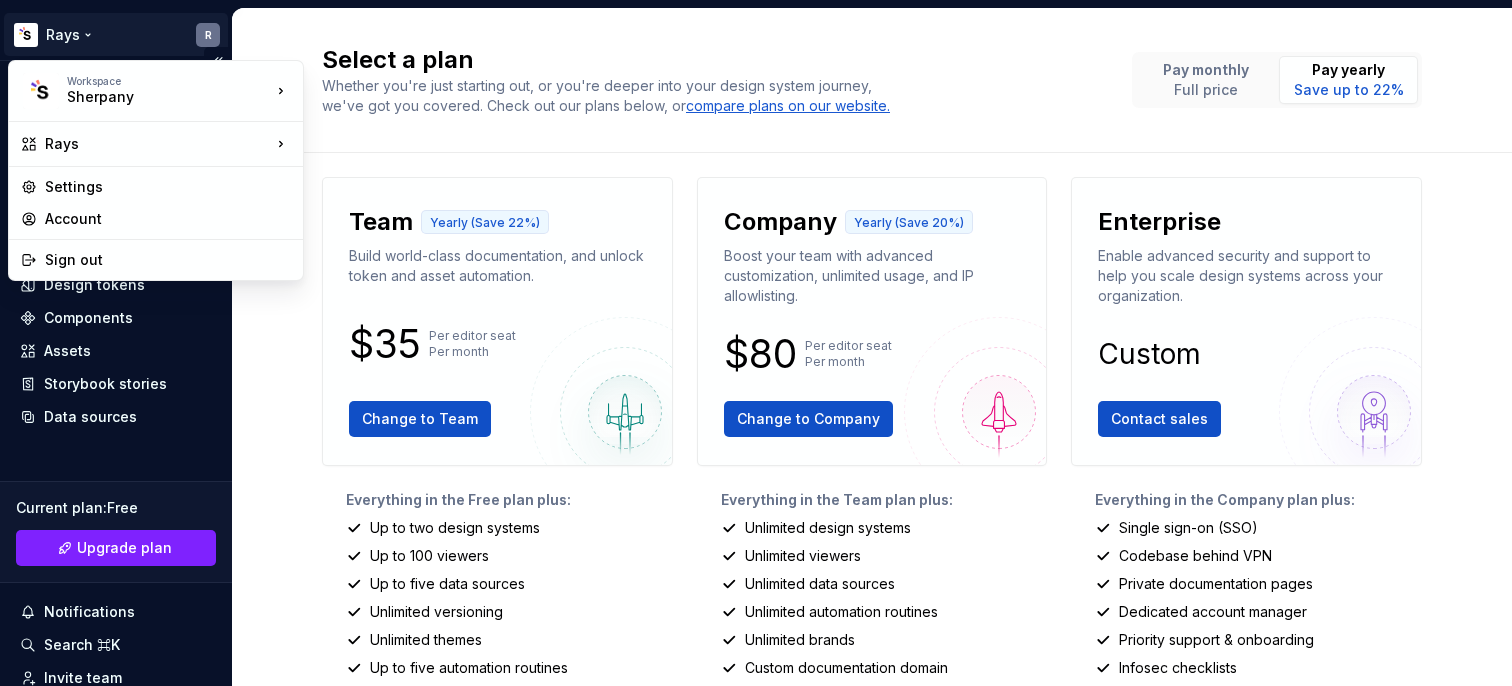click on "Rays R Home Documentation Analytics Code automation Design system data Design tokens Components Assets Storybook stories Data sources Current plan :  Free Upgrade plan Notifications Search ⌘K Invite team Settings Contact support Help Select a plan Whether you're just starting out, or you're deeper into your design system journey, we've got you covered. Check out our plans below, or  compare plans on our website.   Pay monthly Full price   Pay yearly Save up to 22% Team Yearly (Save 22%) Build world-class documentation, and unlock token and asset automation. $35 Per editor seat Per month Change to Team Everything in the Free plan plus: Up to two design systems Up to 100 viewers Up to five data sources Unlimited versioning Unlimited themes Up to five automation routines Up to two brands Private npm packages Up to 80 MB per uploaded file Company Yearly (Save 20%) Boost your team with advanced customization, unlimited usage, and IP allowlisting. $80 Per editor seat Per month Change to Company Unlimited viewers" at bounding box center [756, 343] 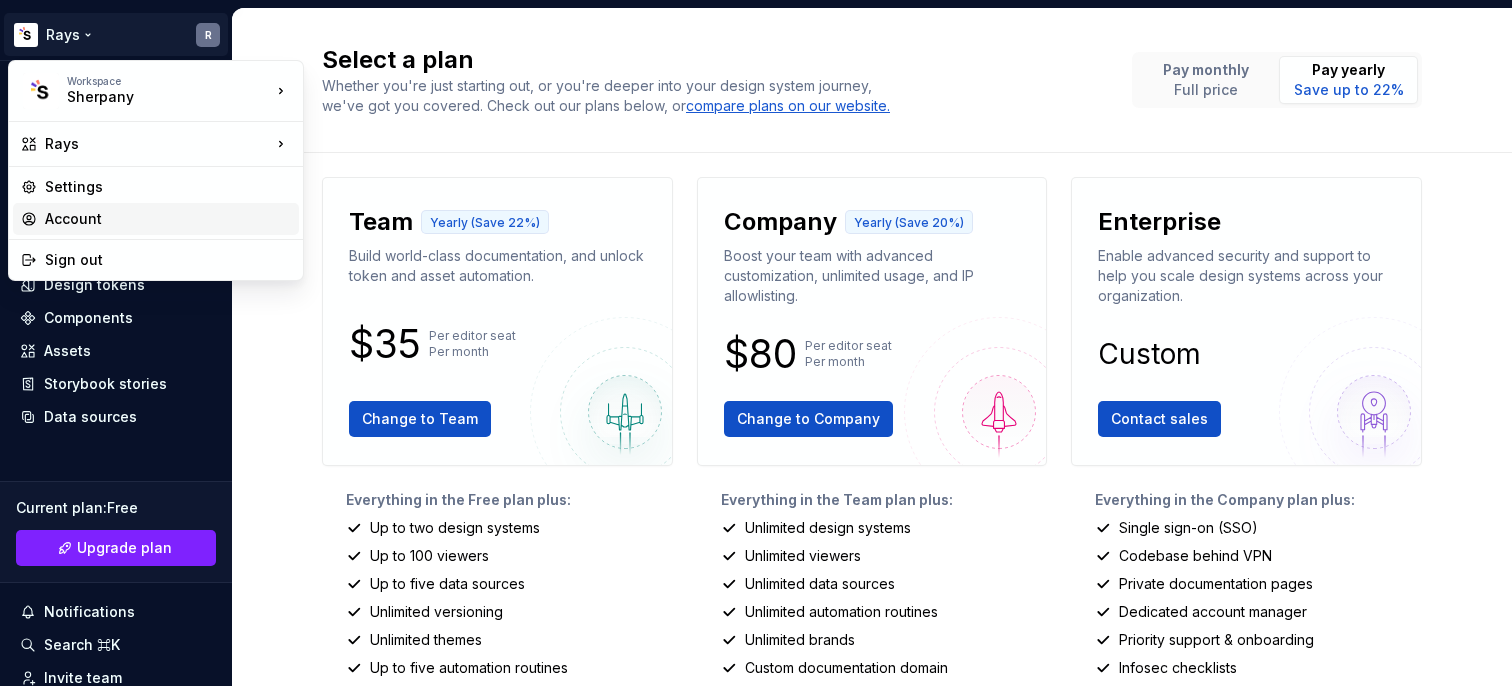 click on "Account" at bounding box center (168, 219) 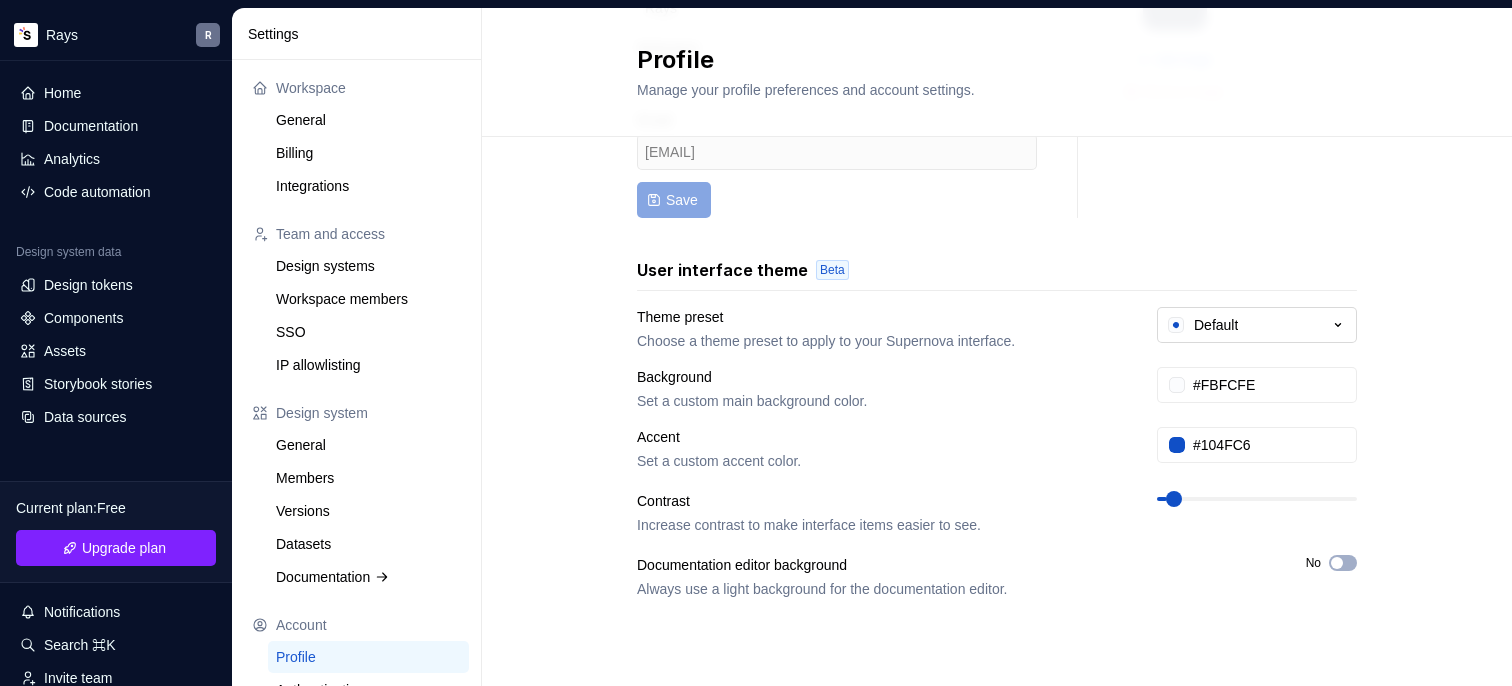 scroll, scrollTop: 0, scrollLeft: 0, axis: both 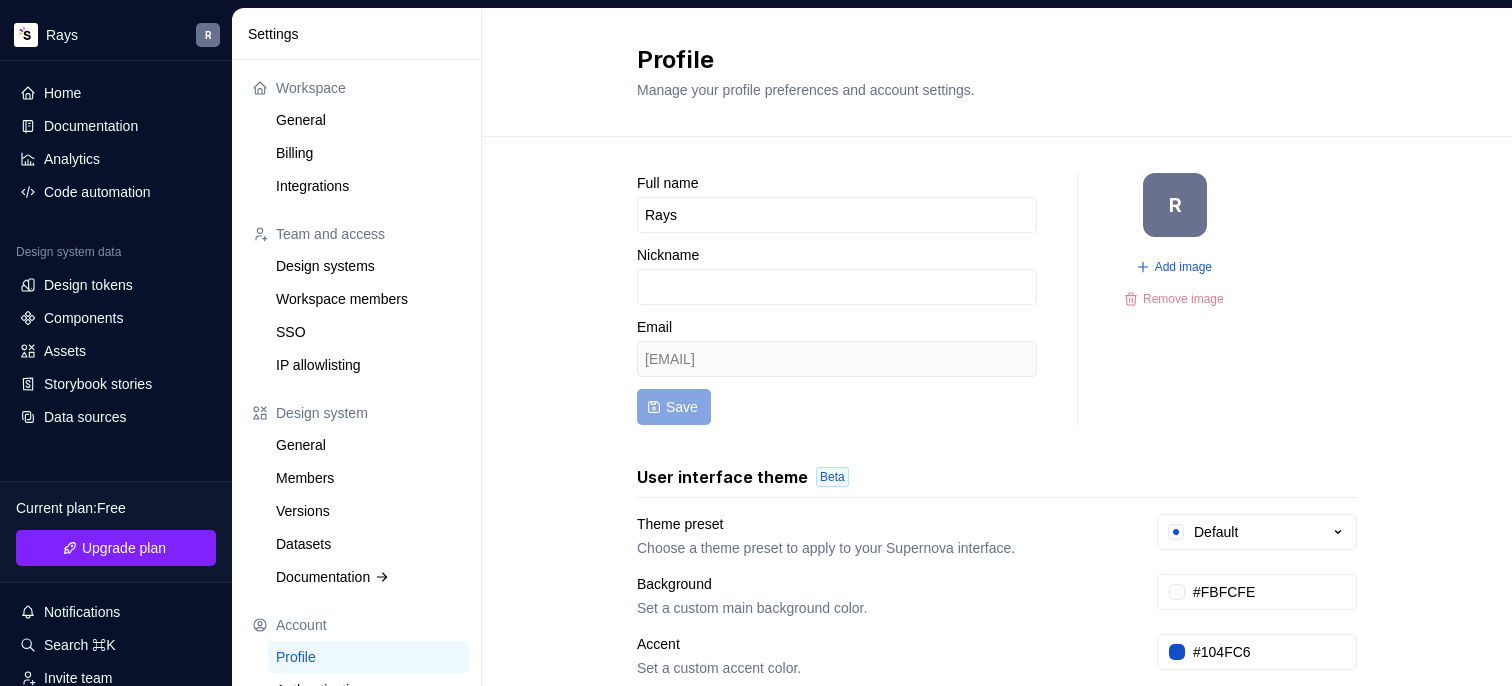 click on "Full name Rays Nickname Email ds@sherpany.com Save" at bounding box center [837, 299] 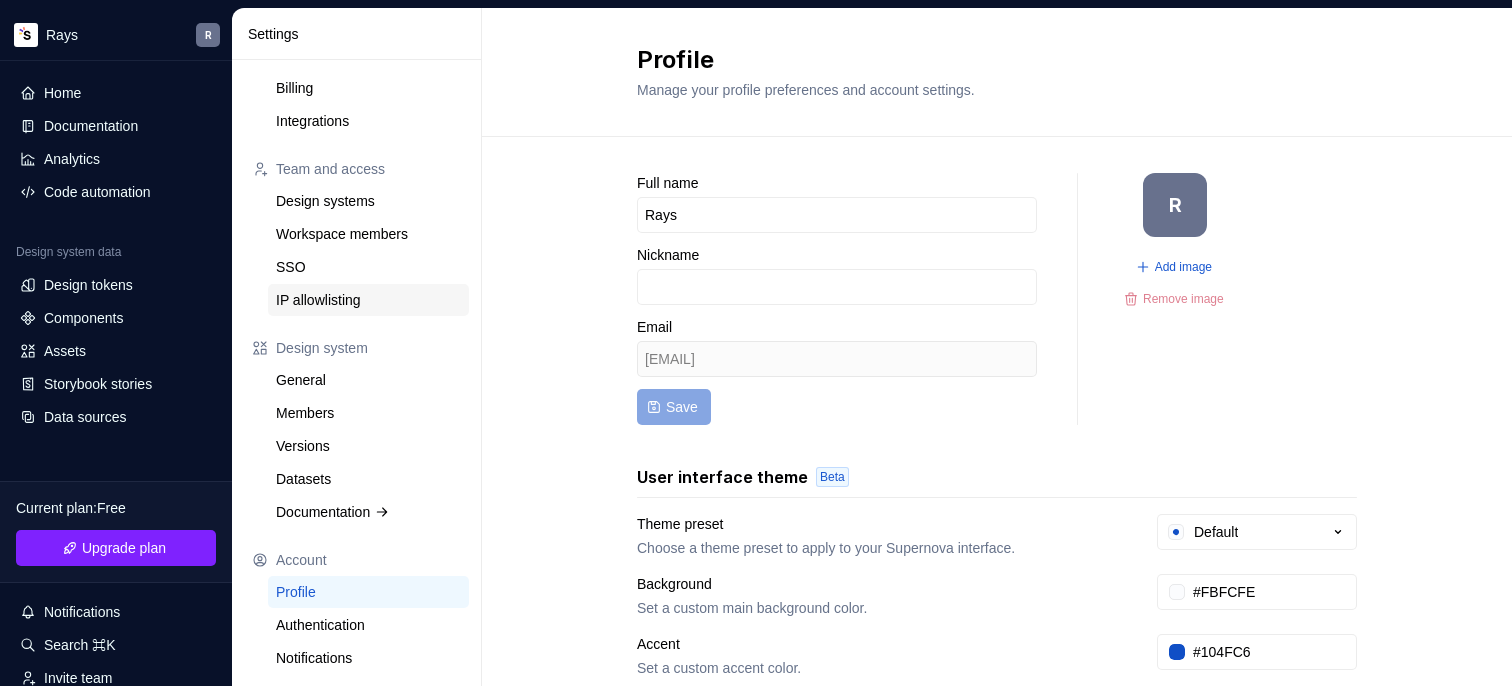 scroll, scrollTop: 34, scrollLeft: 0, axis: vertical 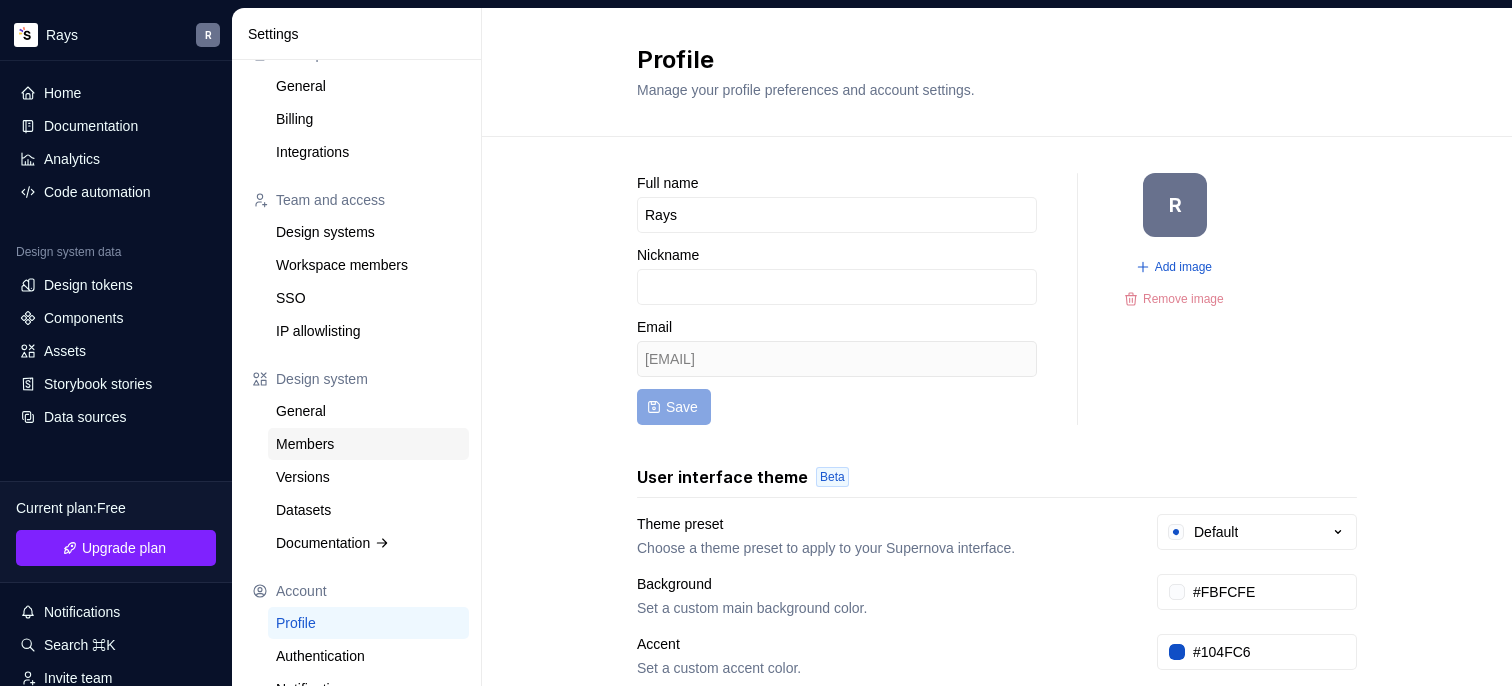 click on "Members" at bounding box center [368, 444] 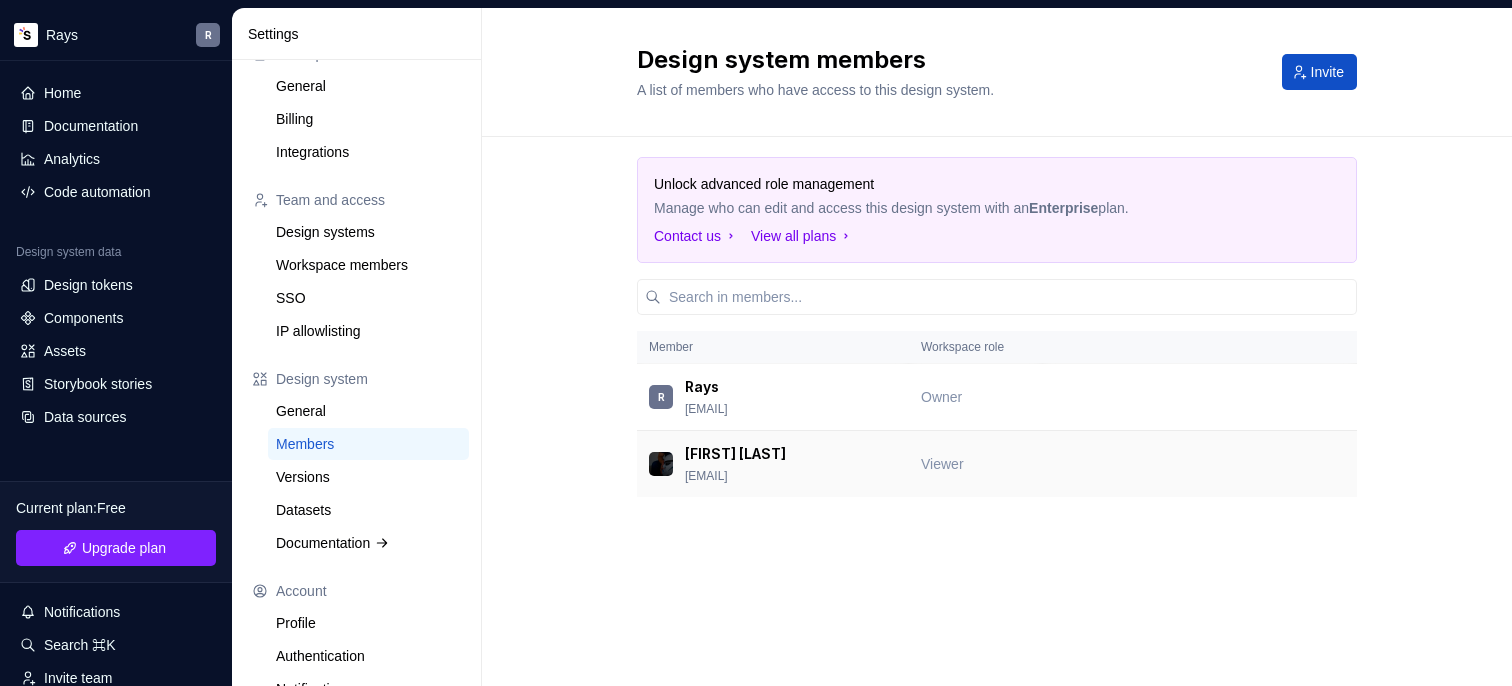 click on "Francisco Nascimento" at bounding box center (735, 454) 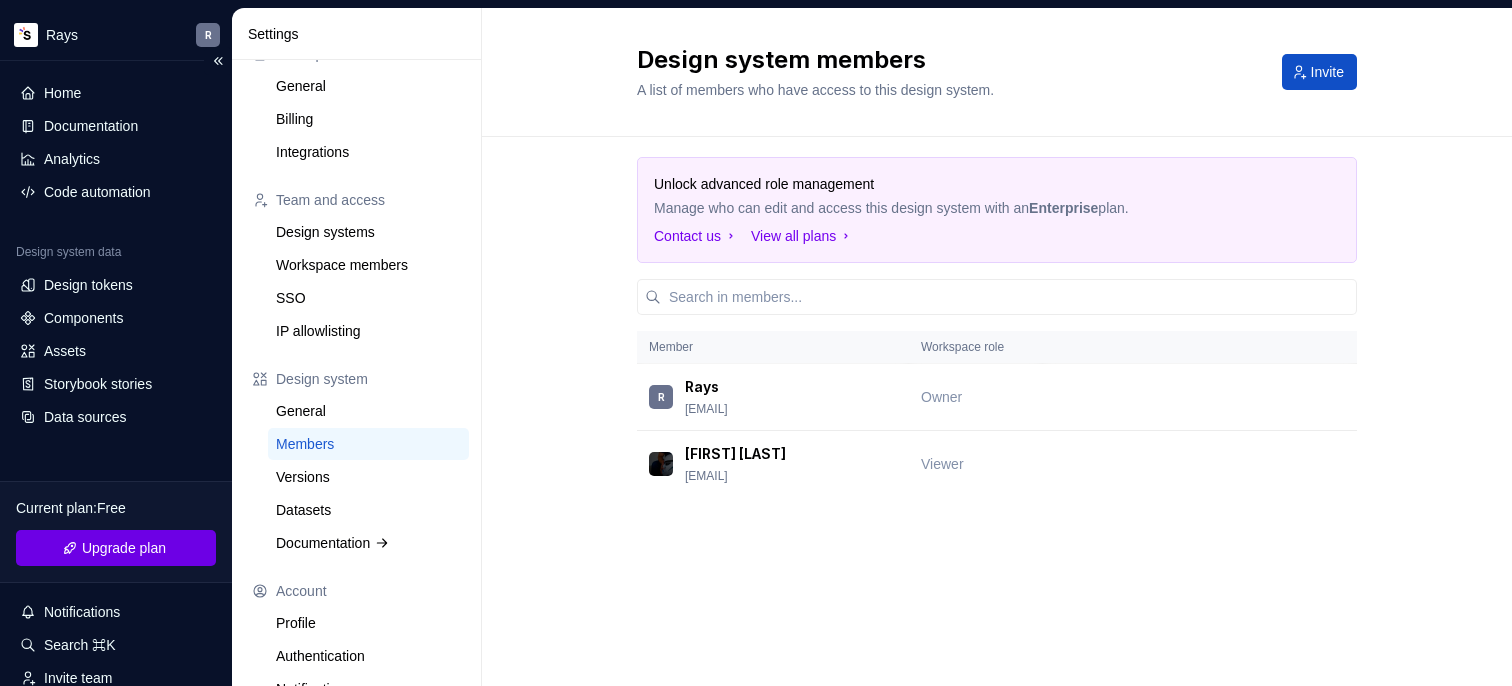click on "Upgrade plan" at bounding box center (124, 548) 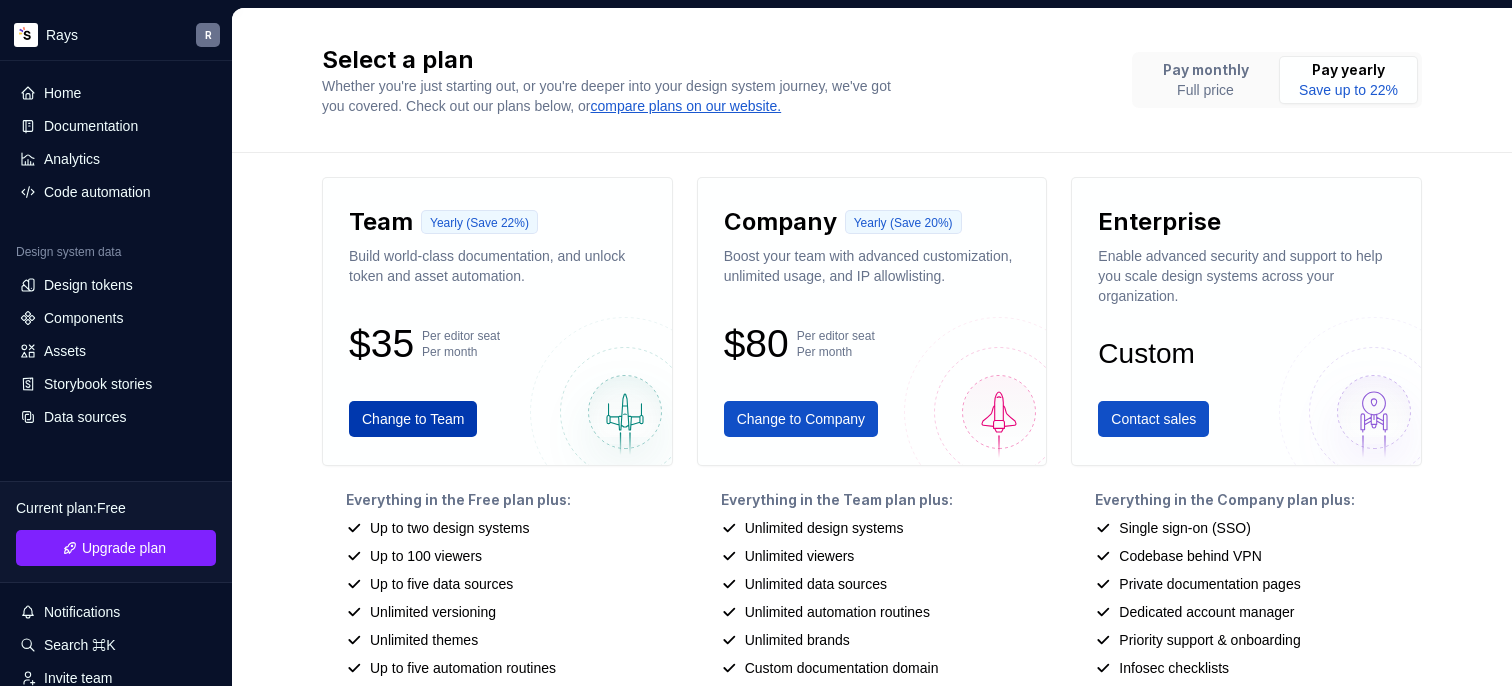 click on "Change to Team" at bounding box center [413, 419] 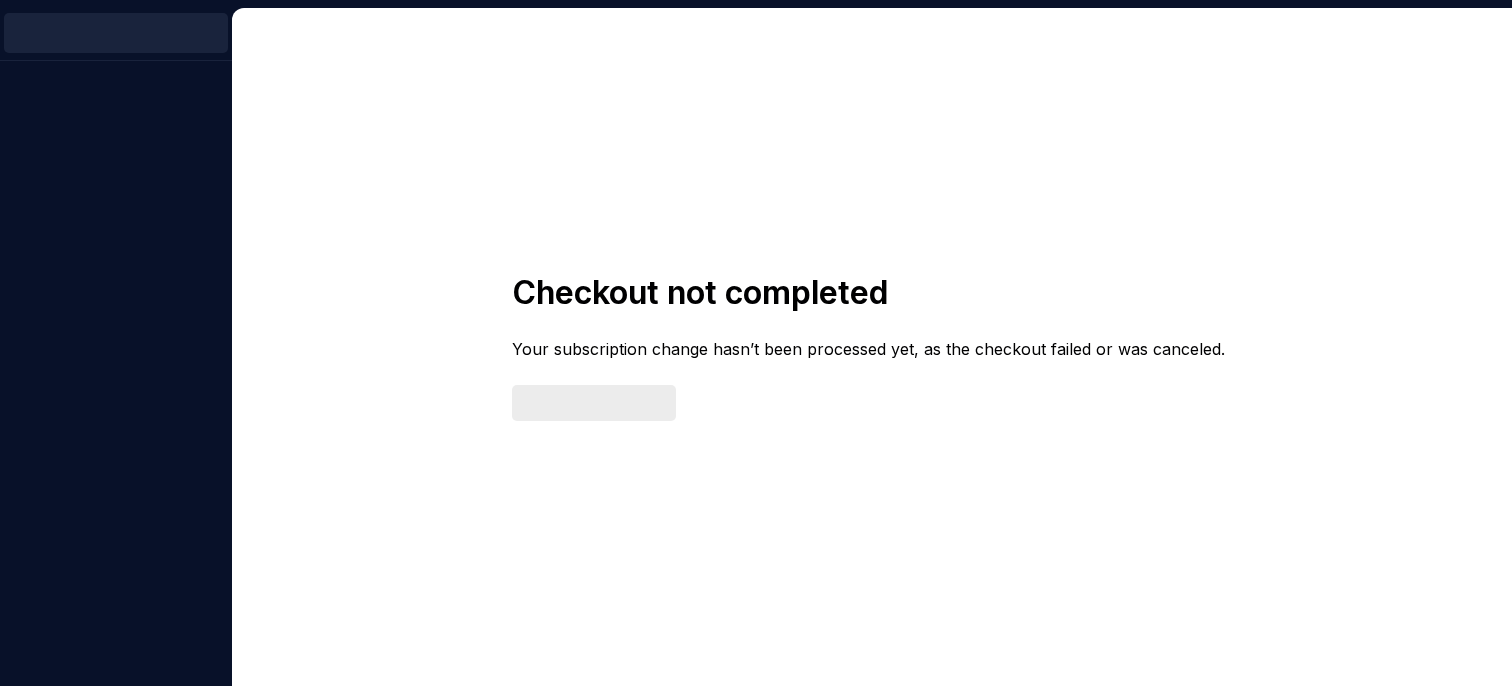 scroll, scrollTop: 0, scrollLeft: 0, axis: both 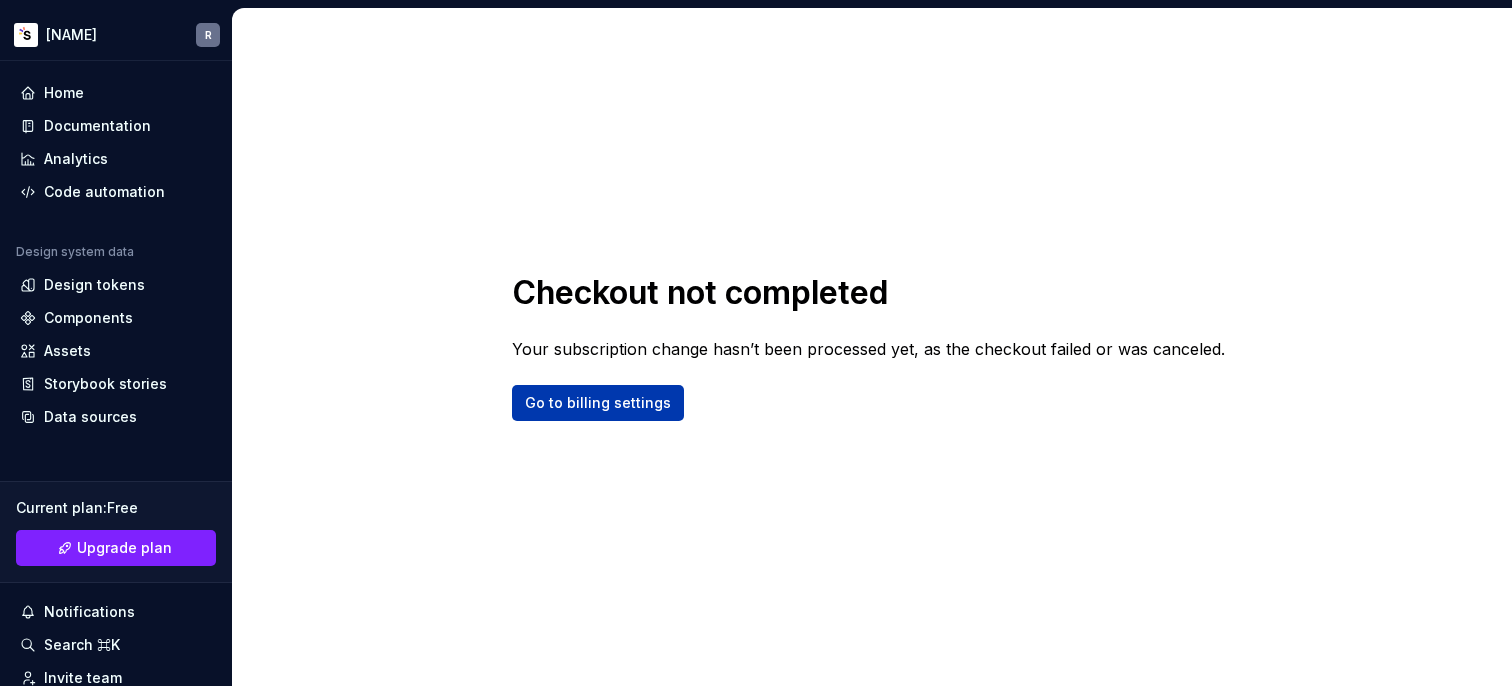 click on "Go to billing settings" at bounding box center [598, 403] 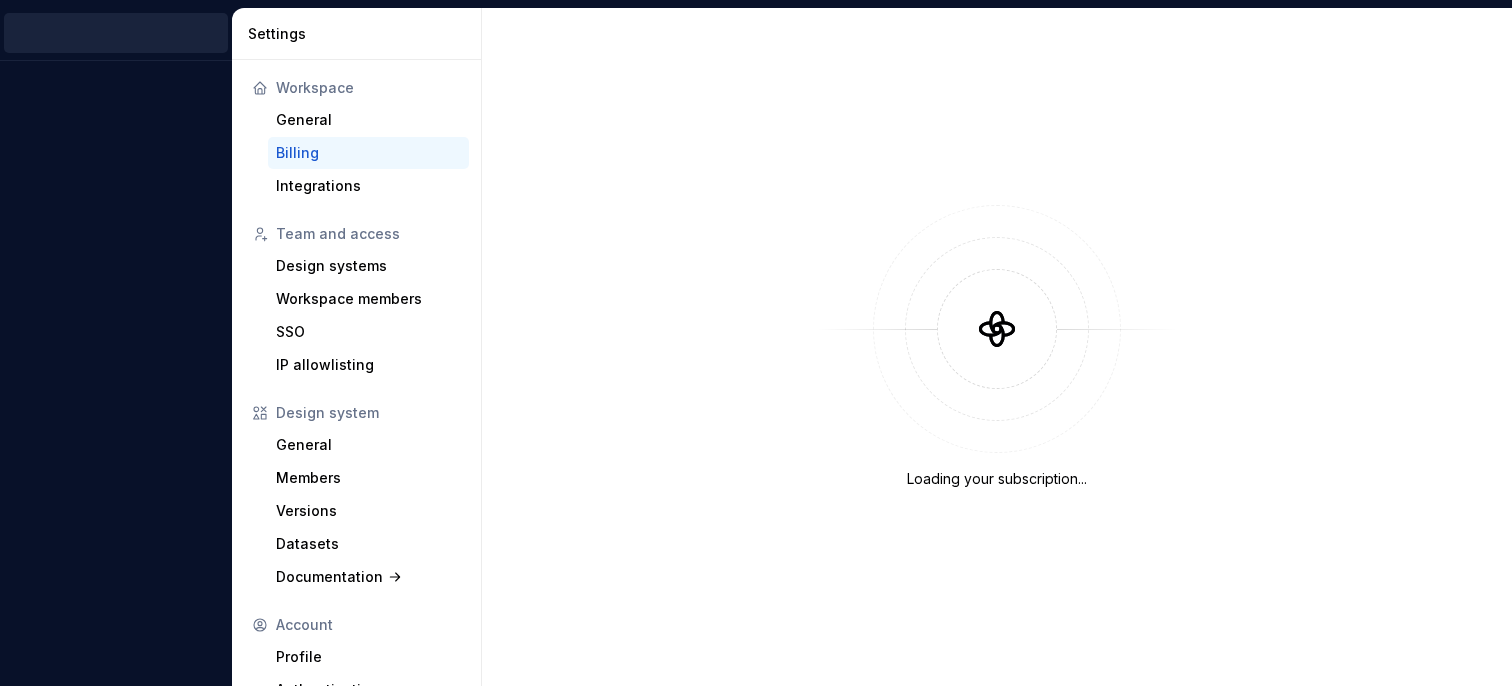 scroll, scrollTop: 0, scrollLeft: 0, axis: both 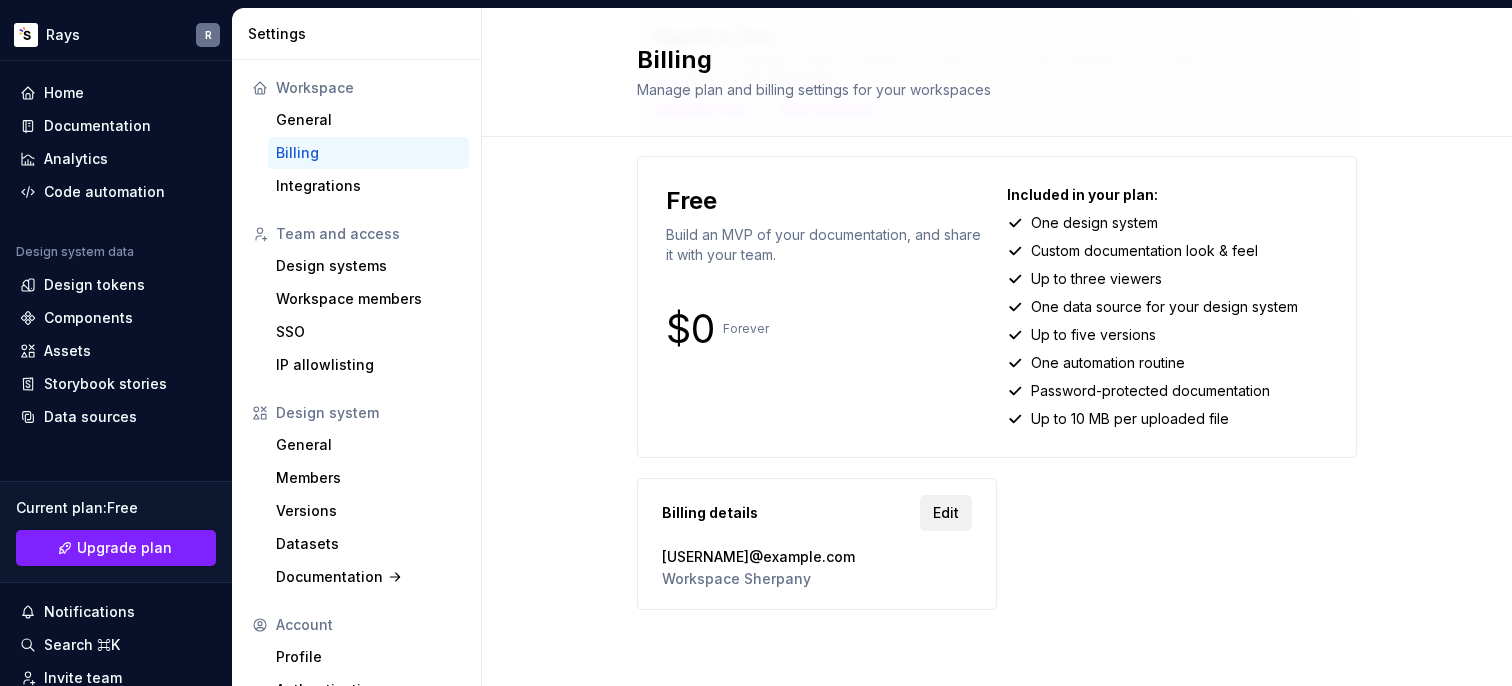 click on "Edit" at bounding box center [946, 513] 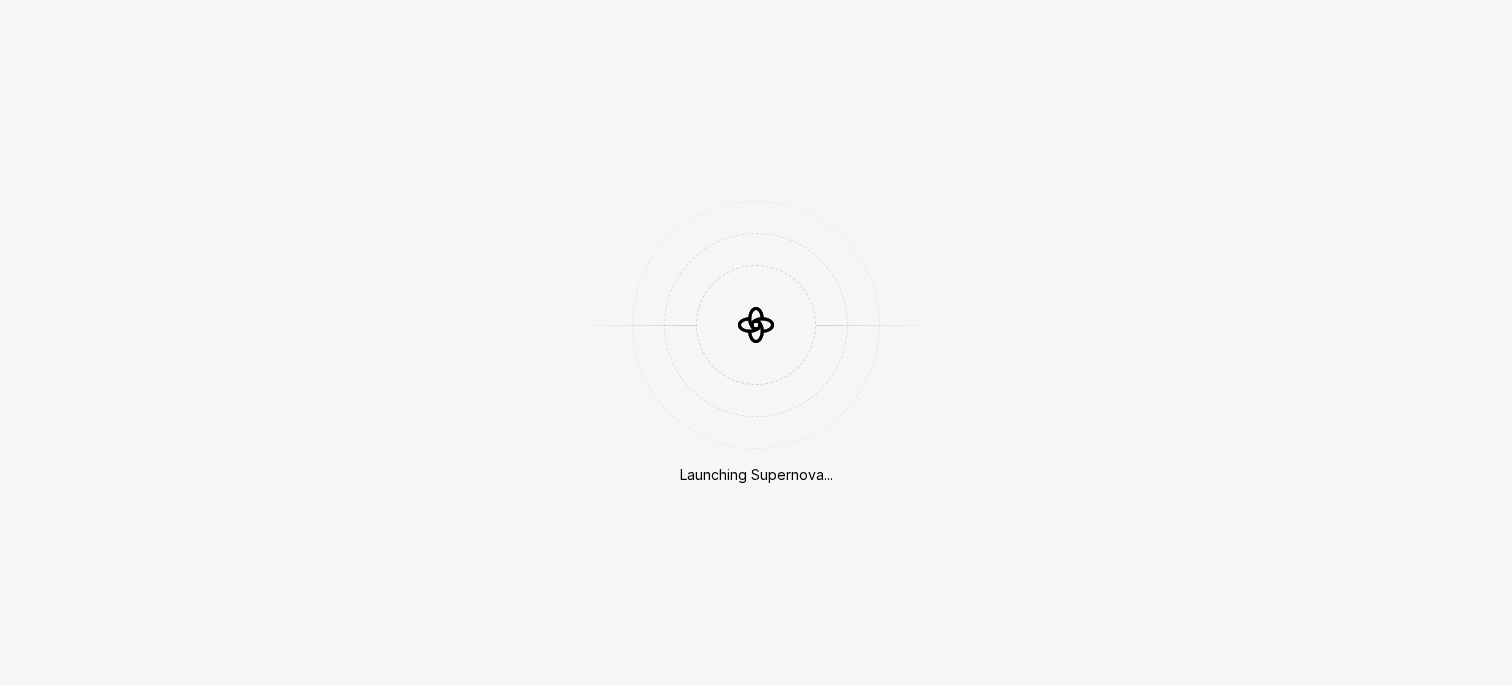 scroll, scrollTop: 0, scrollLeft: 0, axis: both 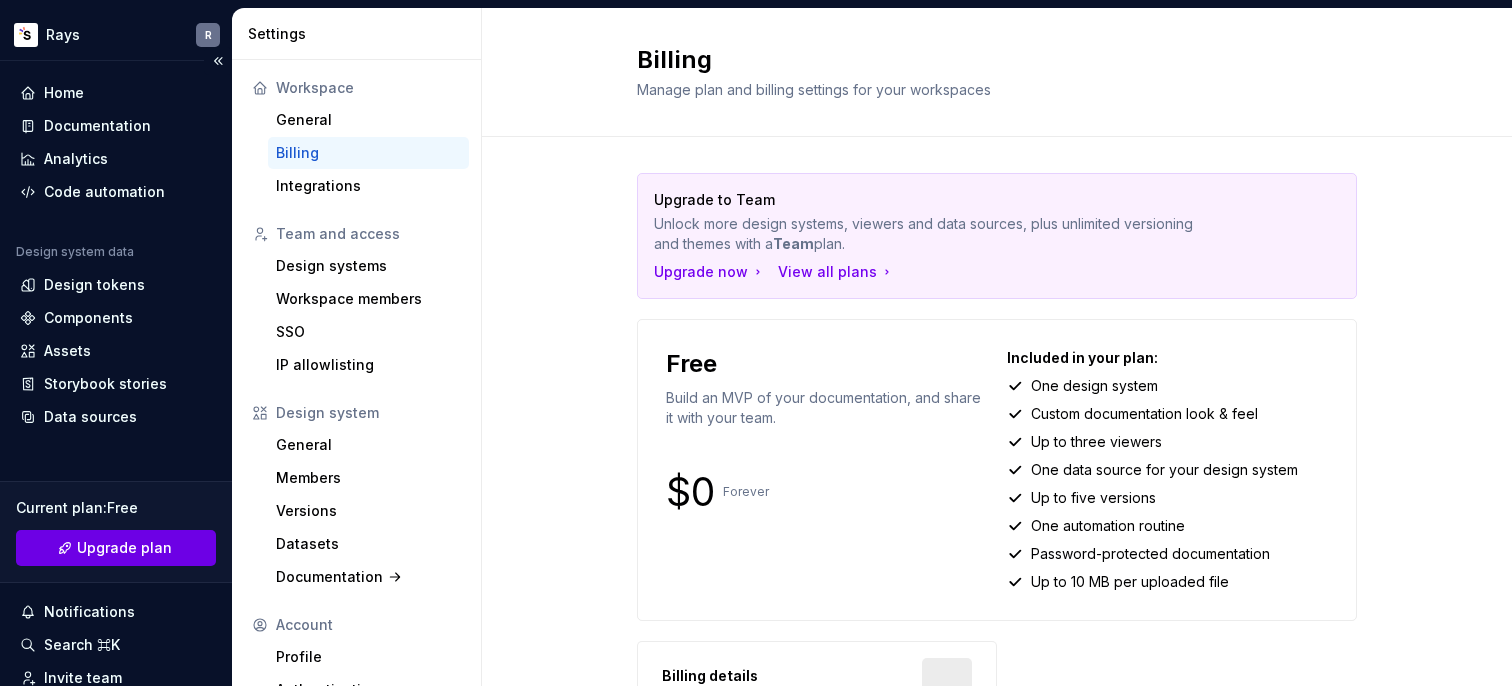 click on "Upgrade plan" at bounding box center (116, 548) 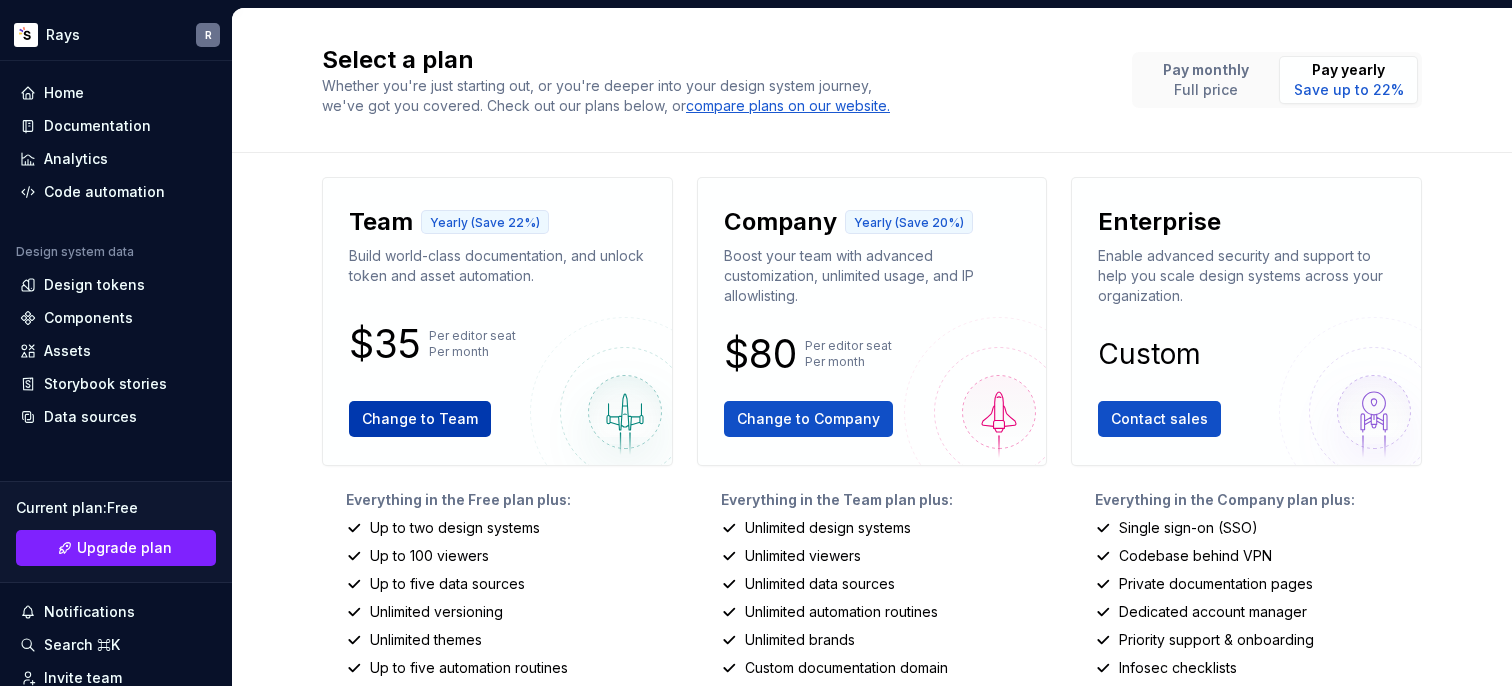 click on "Change to Team" at bounding box center [420, 419] 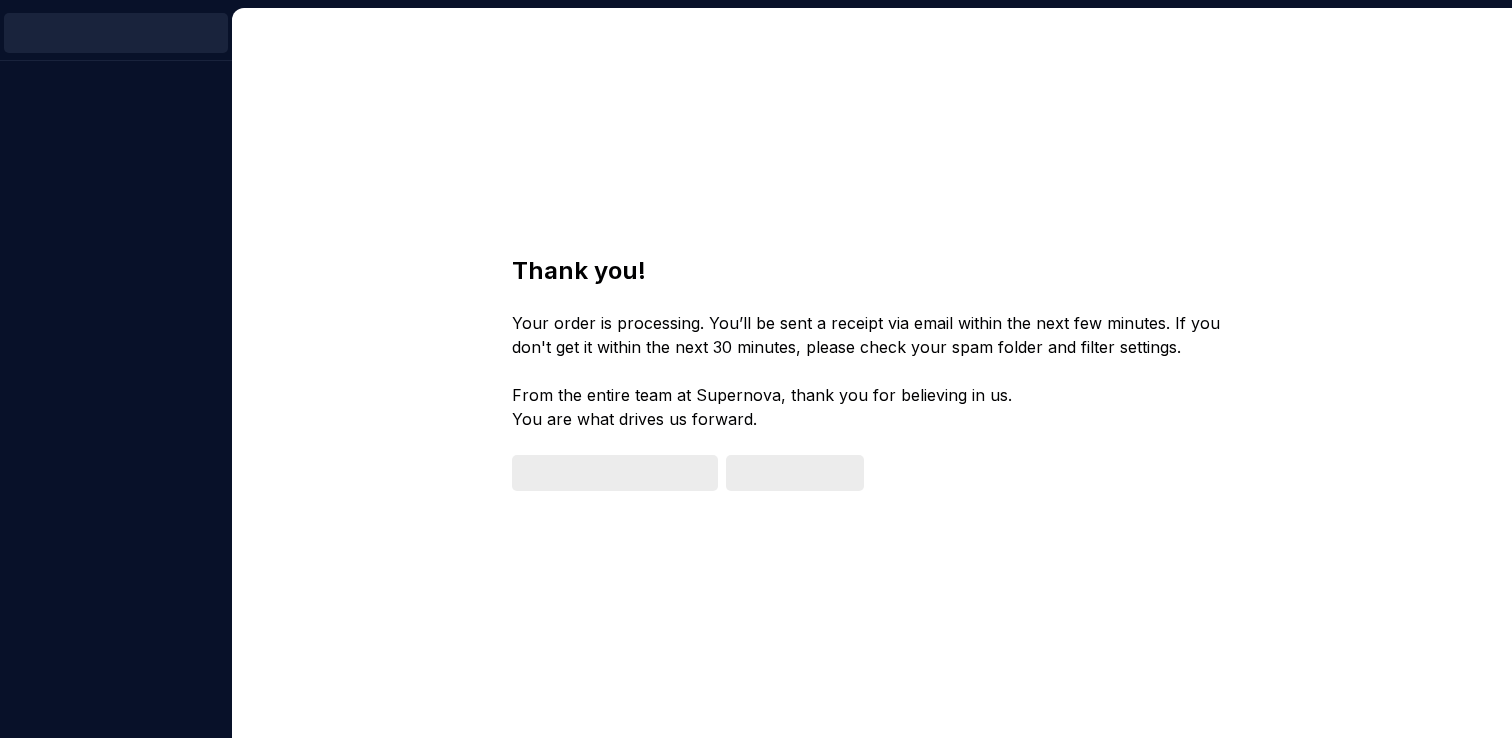scroll, scrollTop: 0, scrollLeft: 0, axis: both 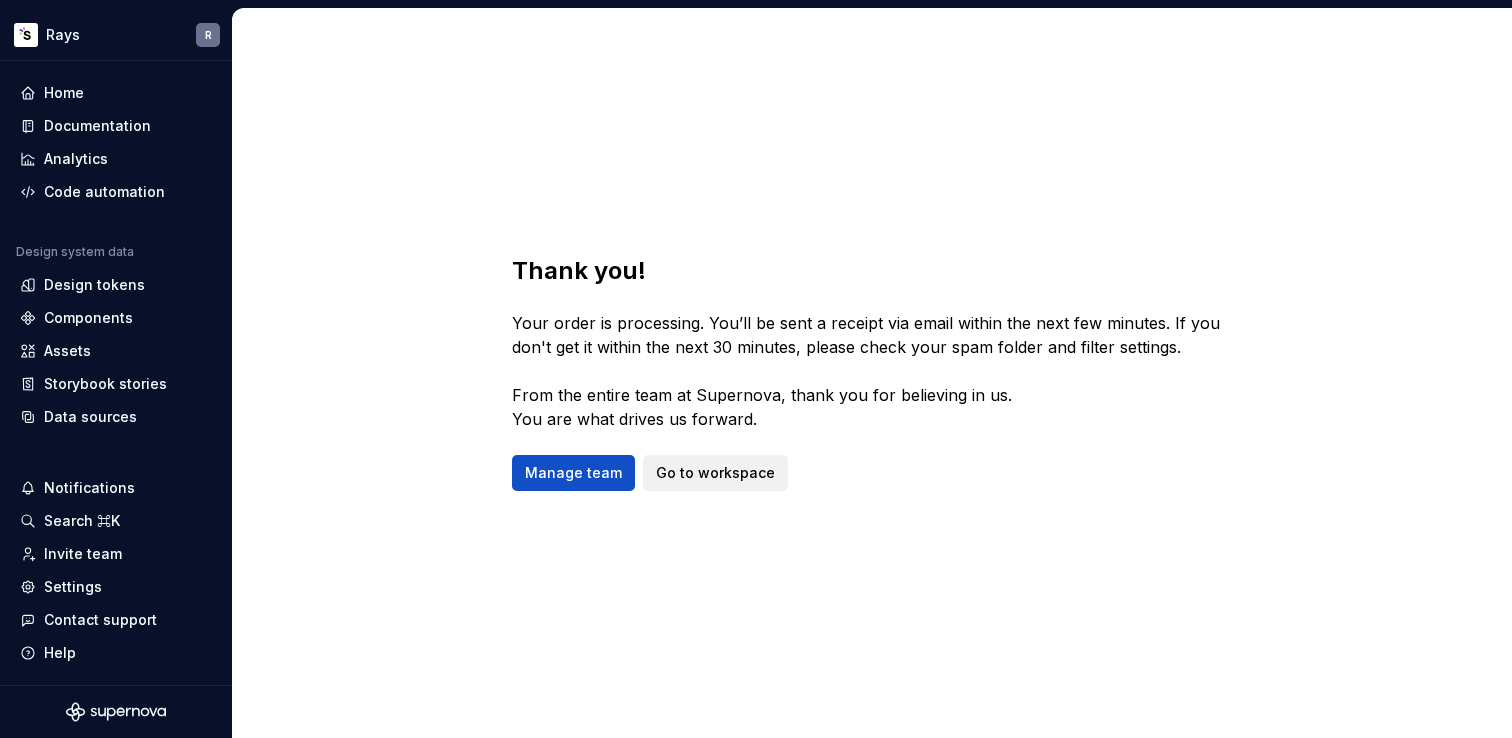 click on "Go to workspace" at bounding box center (715, 473) 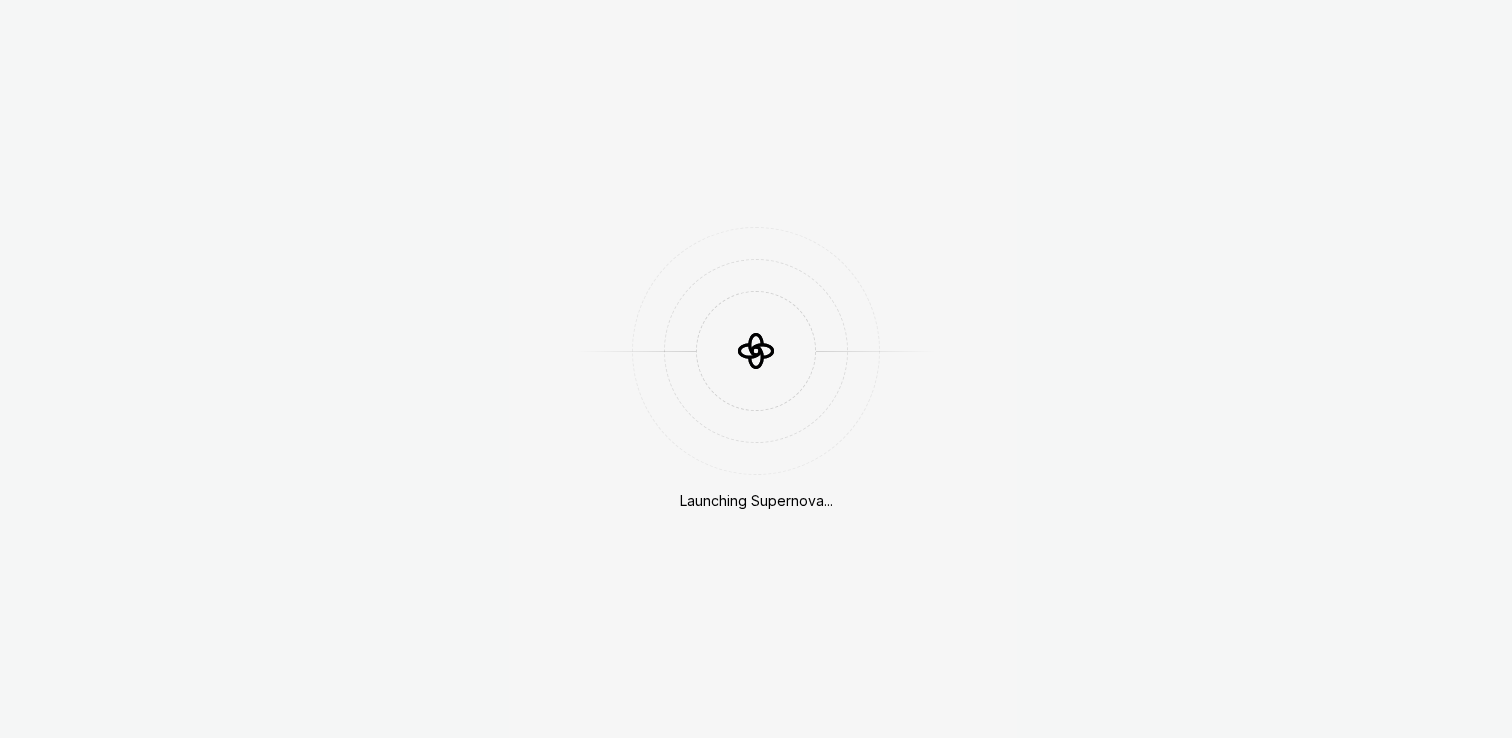scroll, scrollTop: 0, scrollLeft: 0, axis: both 